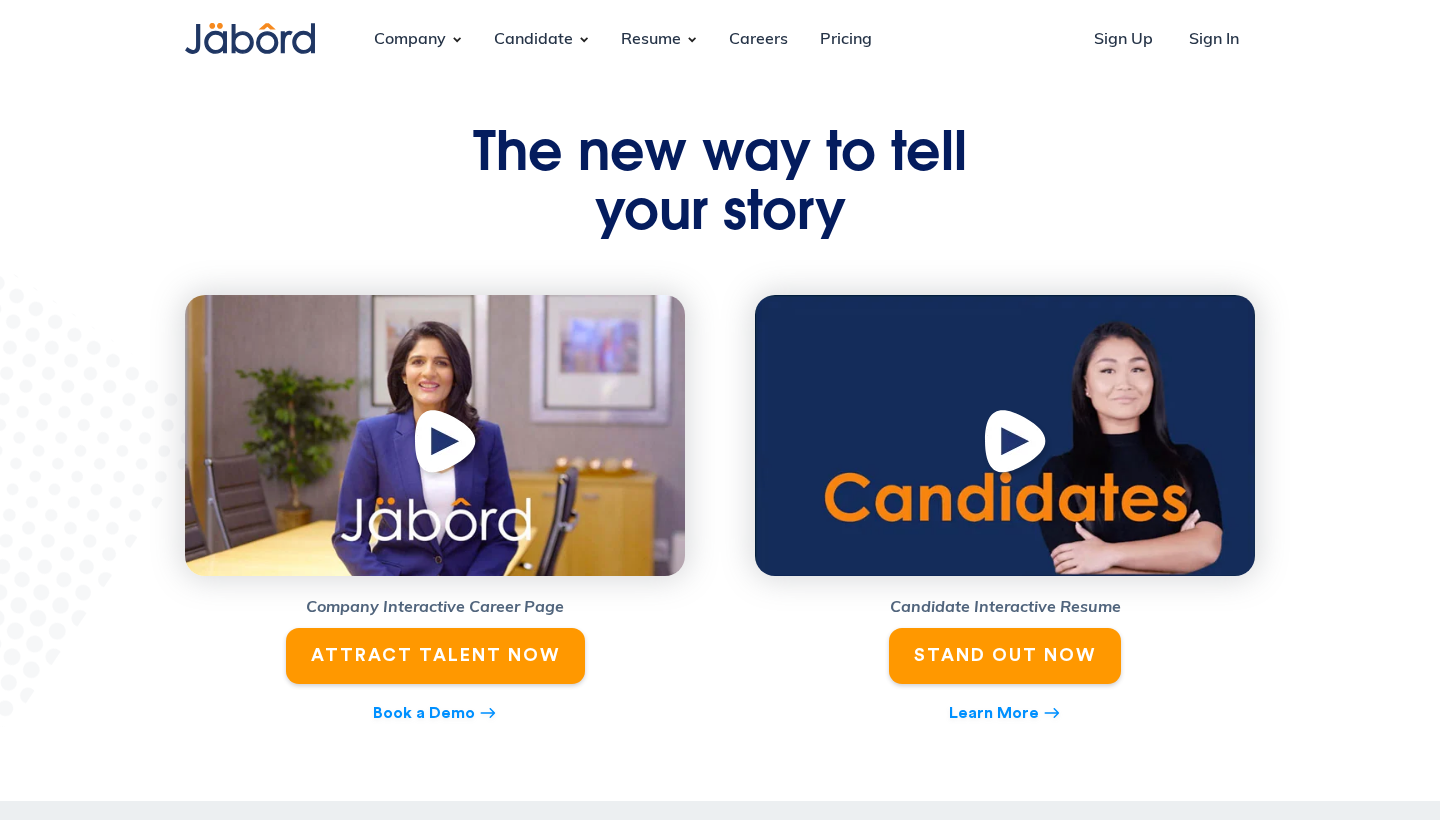 scroll, scrollTop: 0, scrollLeft: 0, axis: both 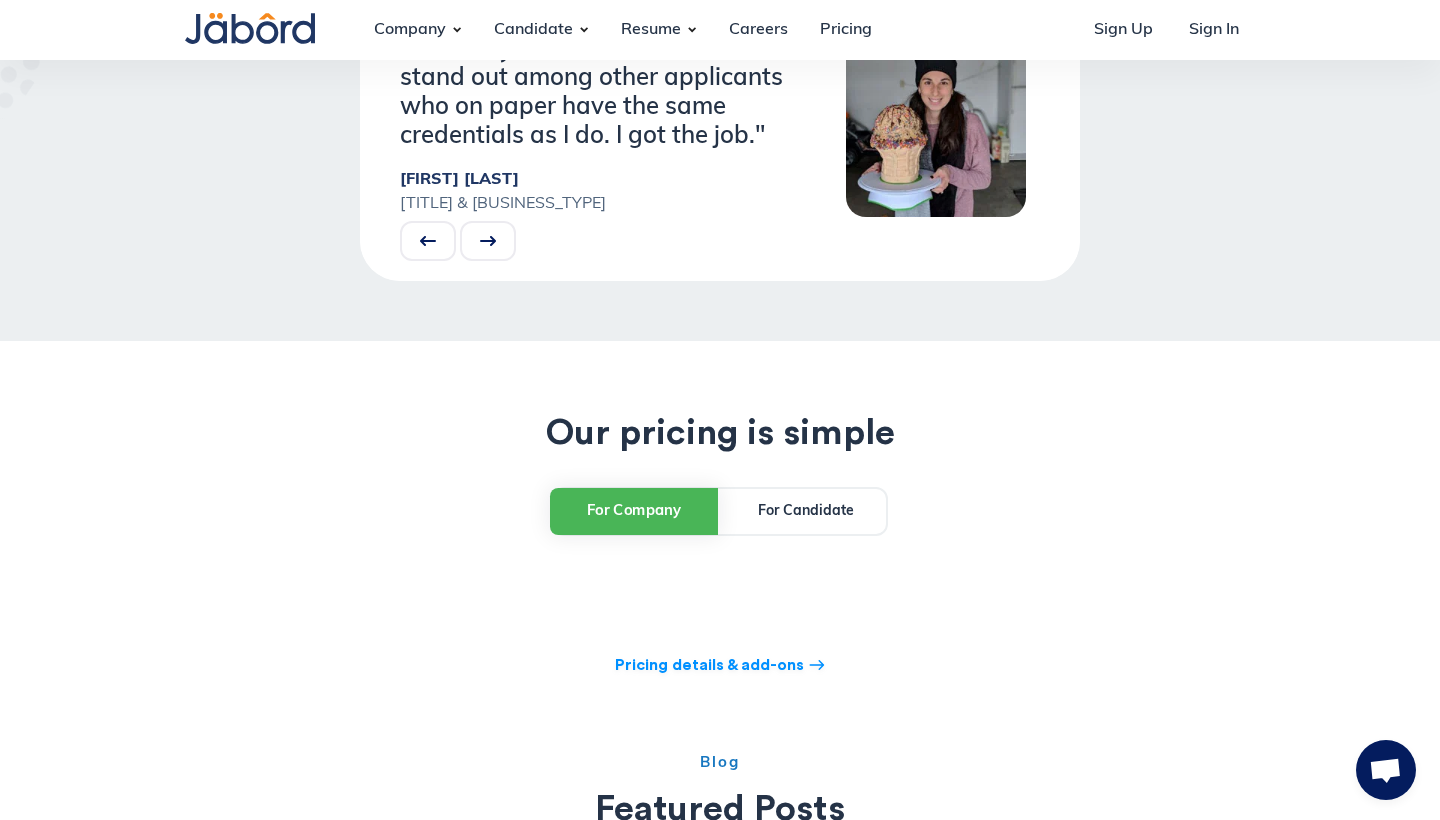 click on "For Candidate" at bounding box center (806, 511) 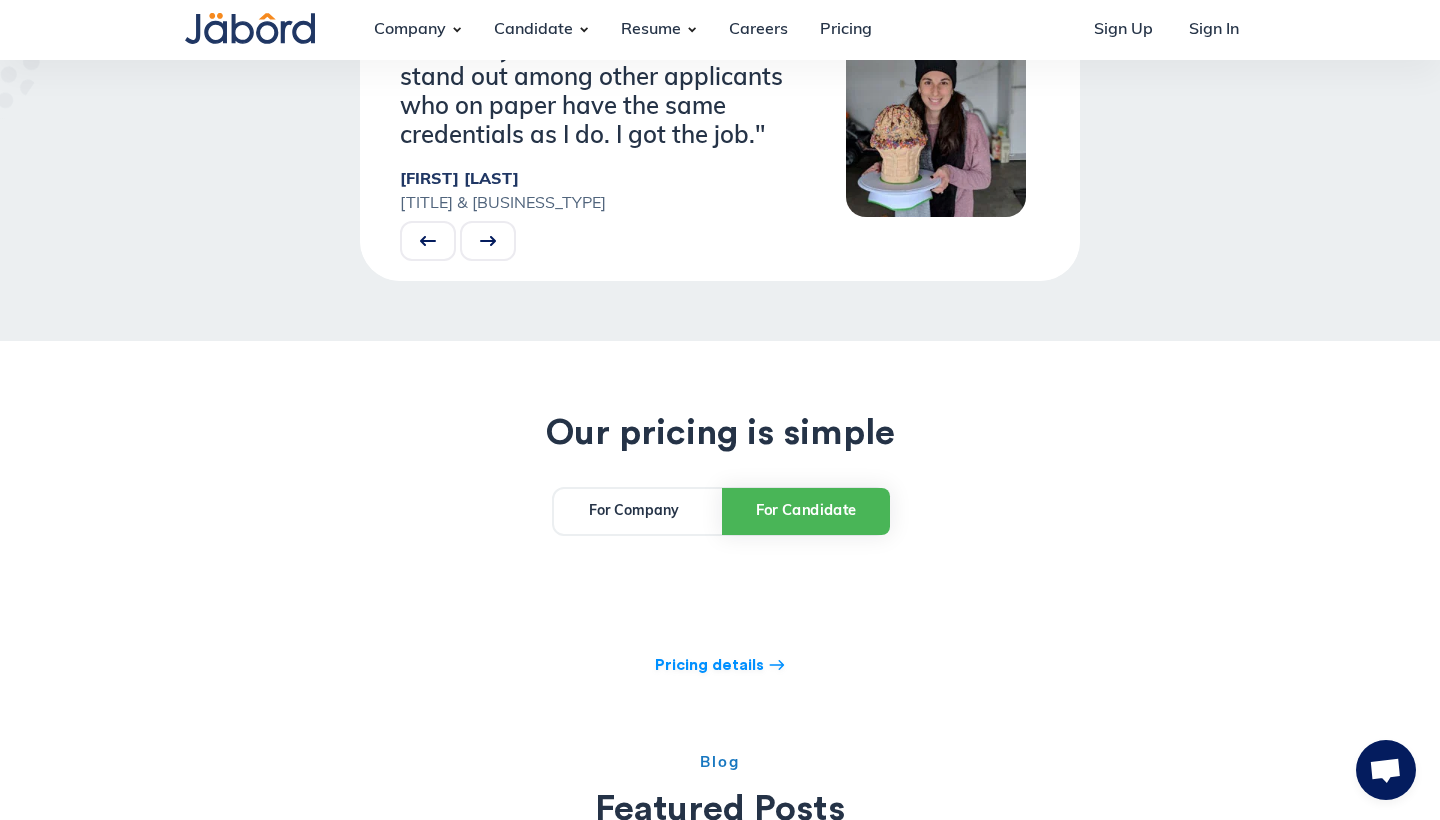 click on "For Company" at bounding box center (634, 511) 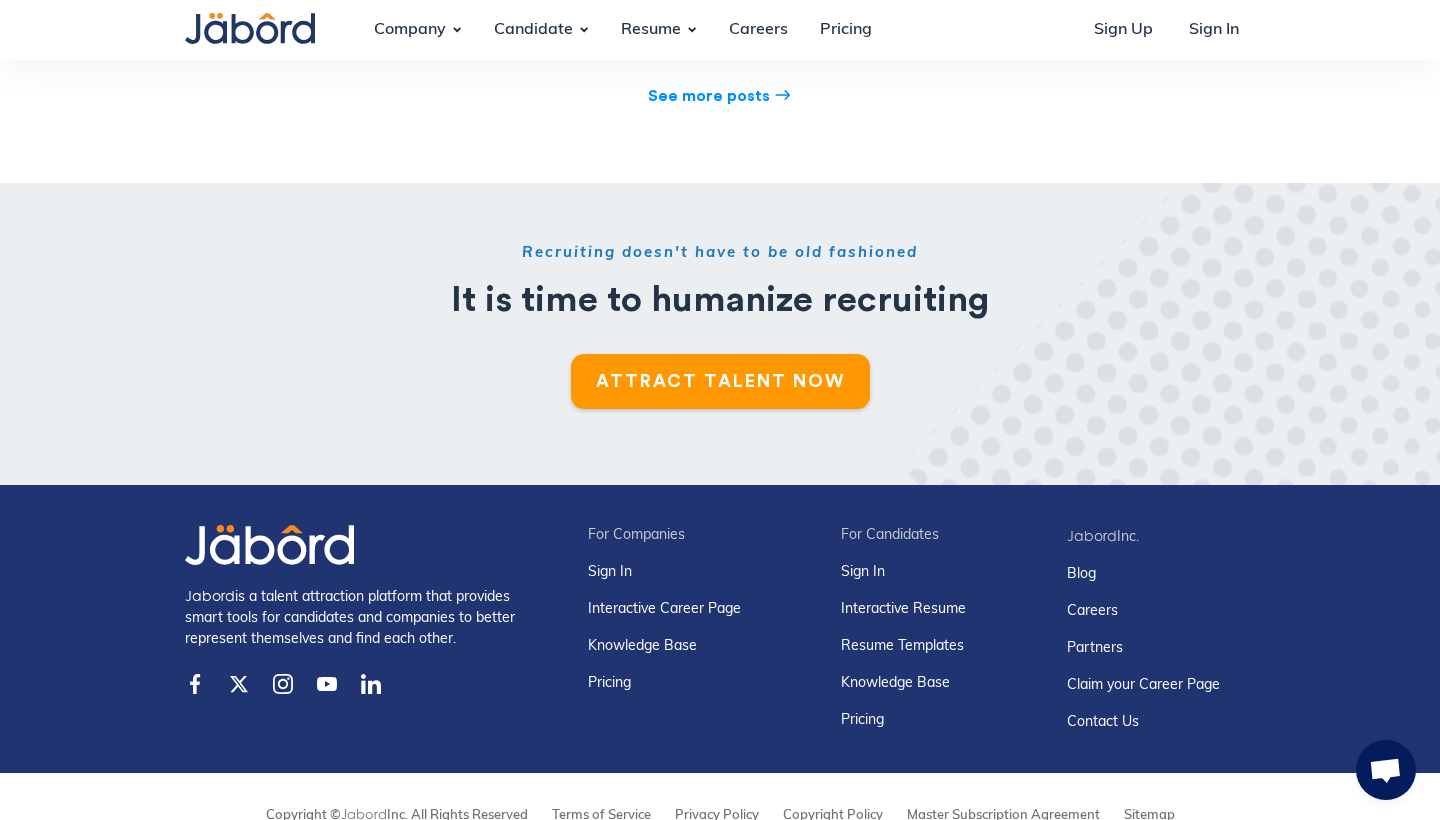 scroll, scrollTop: 4905, scrollLeft: 0, axis: vertical 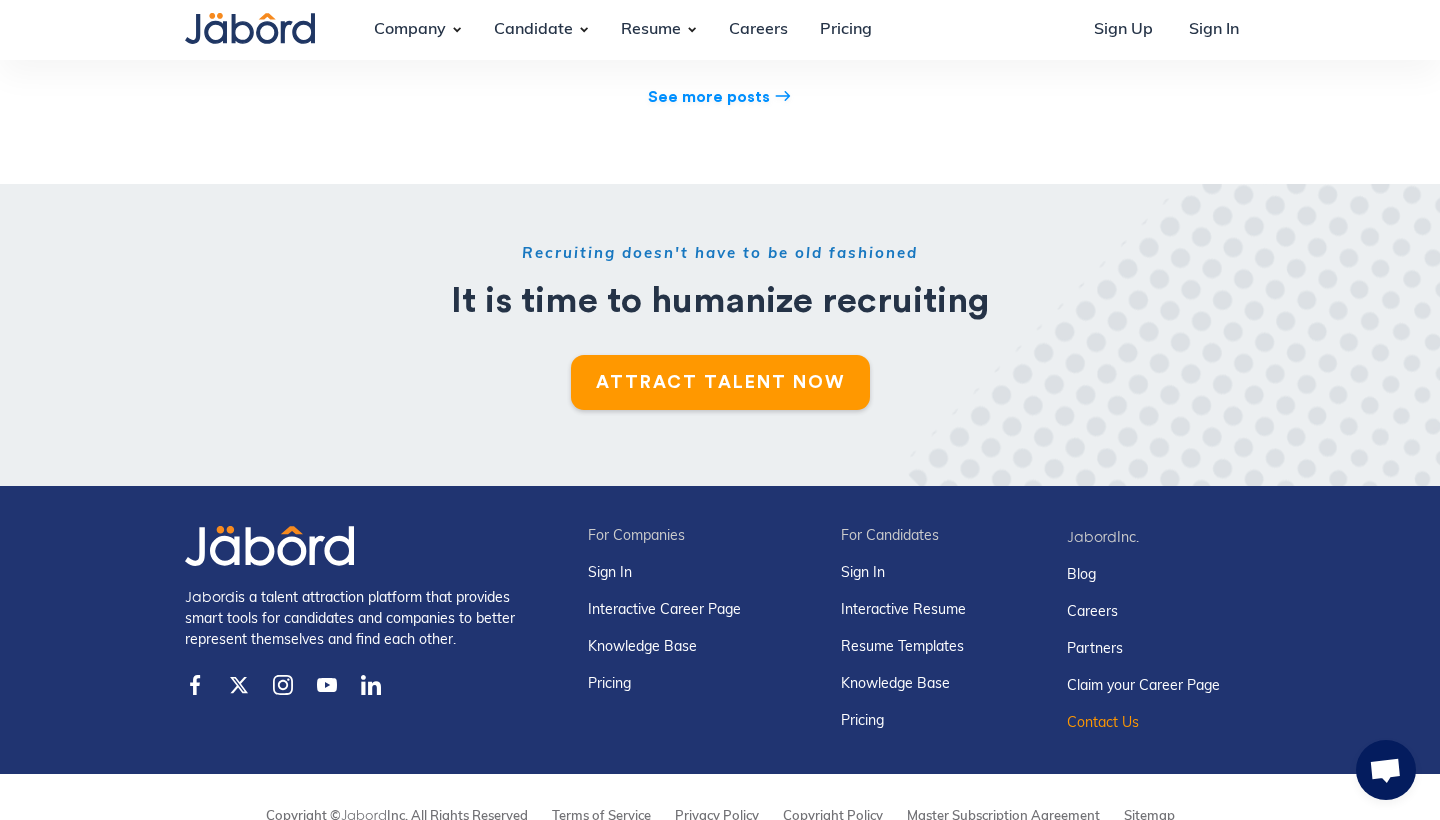 click on "Contact Us" at bounding box center (1143, 723) 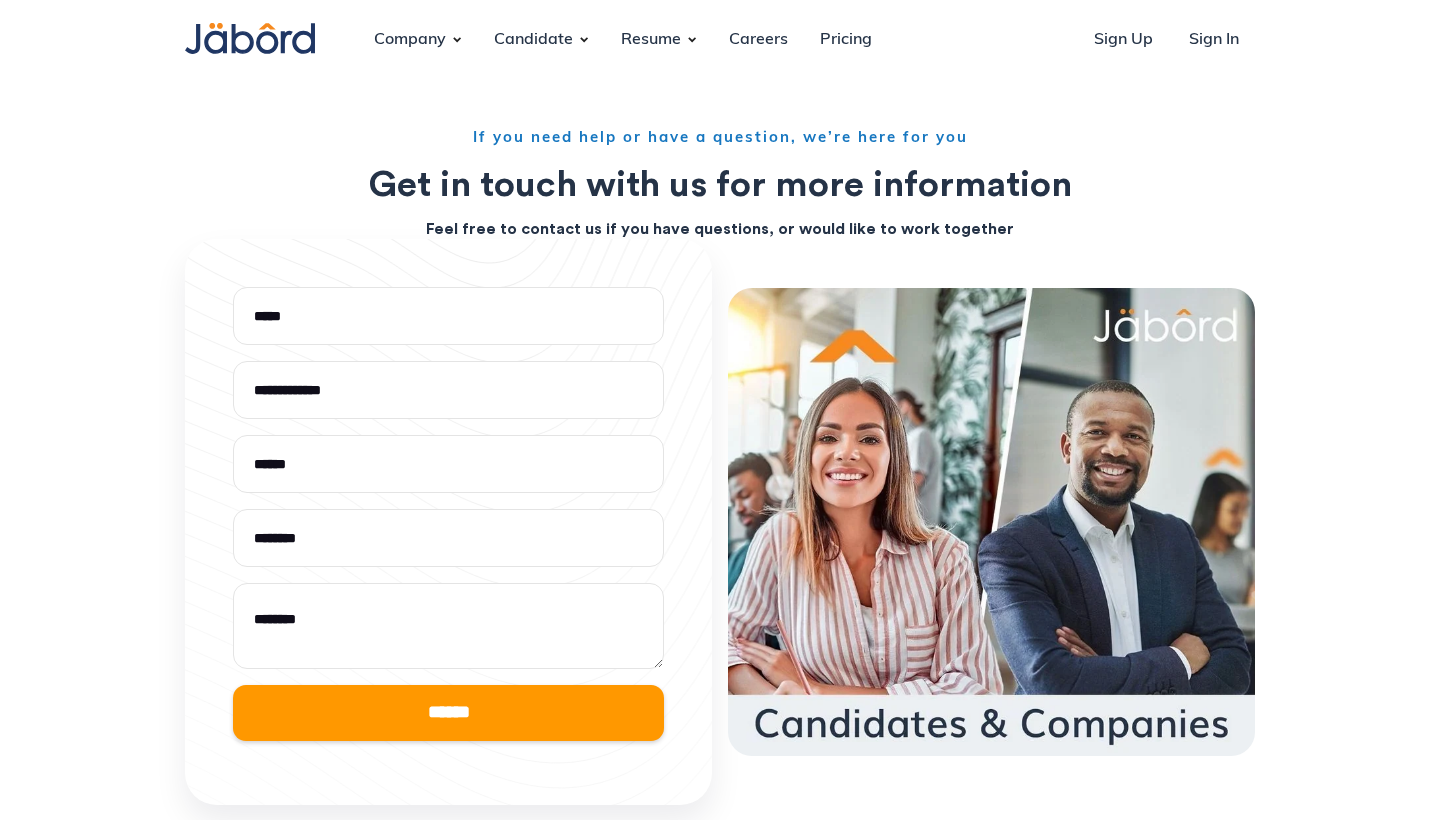 scroll, scrollTop: 0, scrollLeft: 0, axis: both 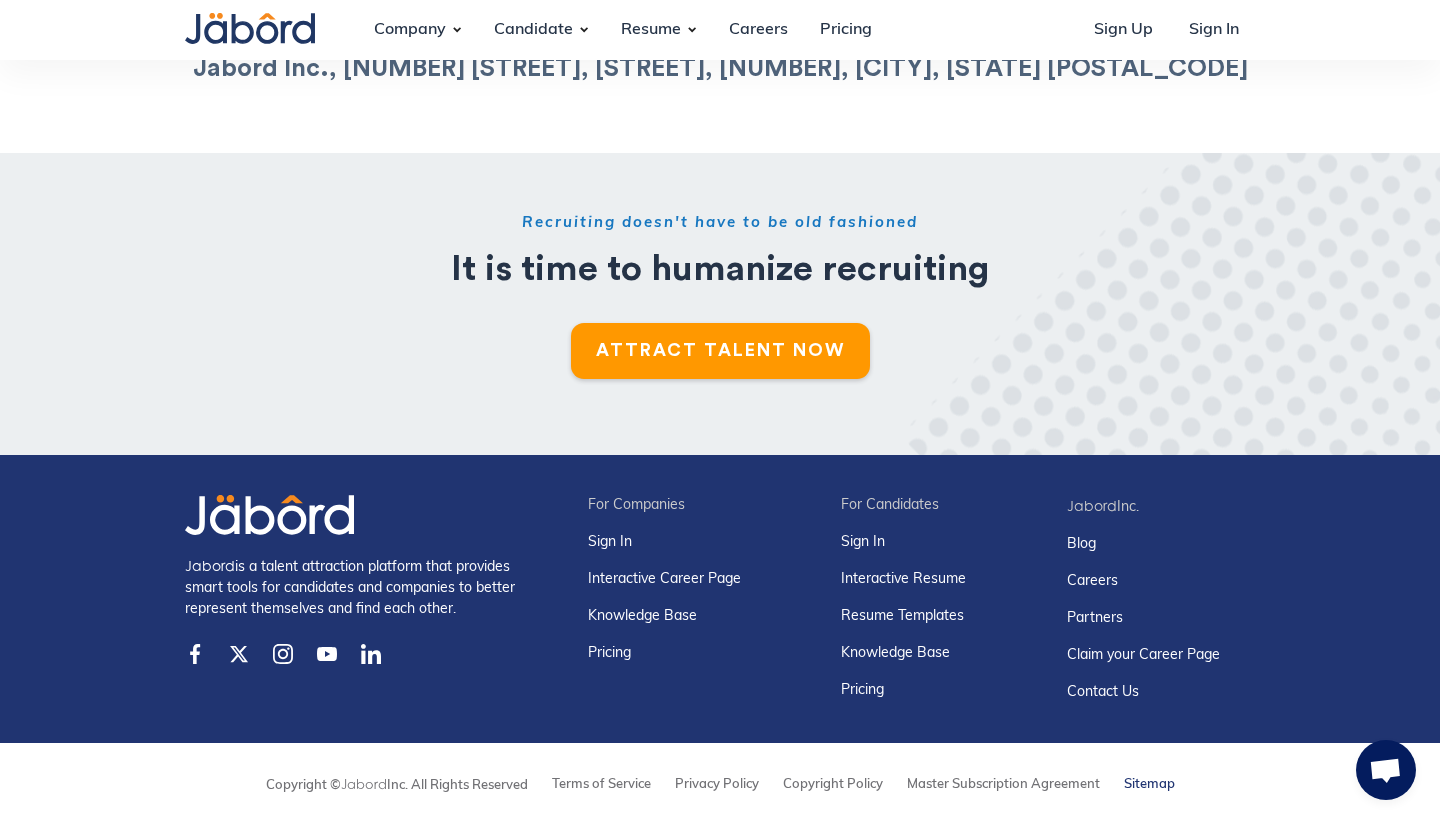 click on "Sitemap" at bounding box center [1149, 784] 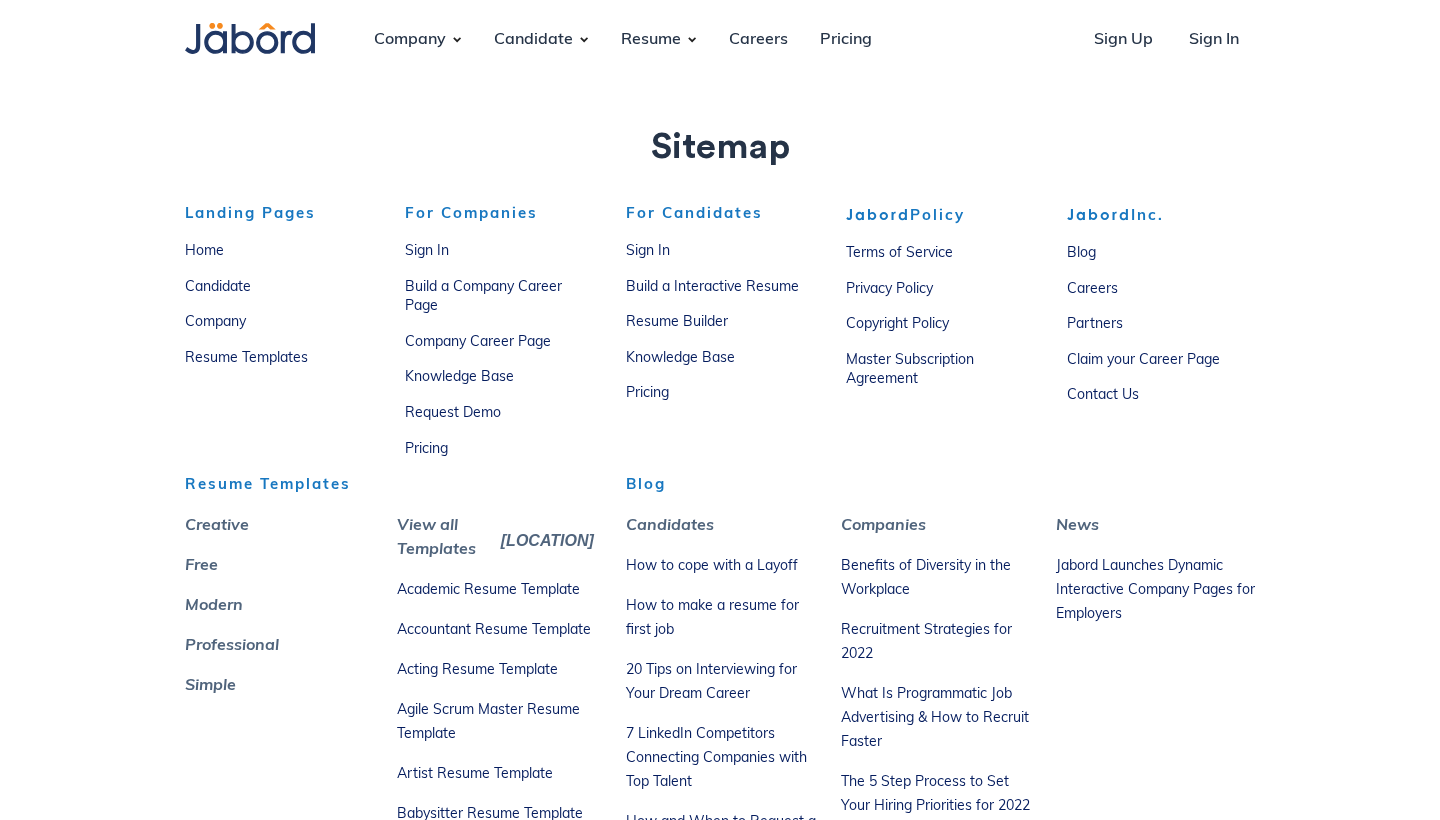 scroll, scrollTop: 0, scrollLeft: 0, axis: both 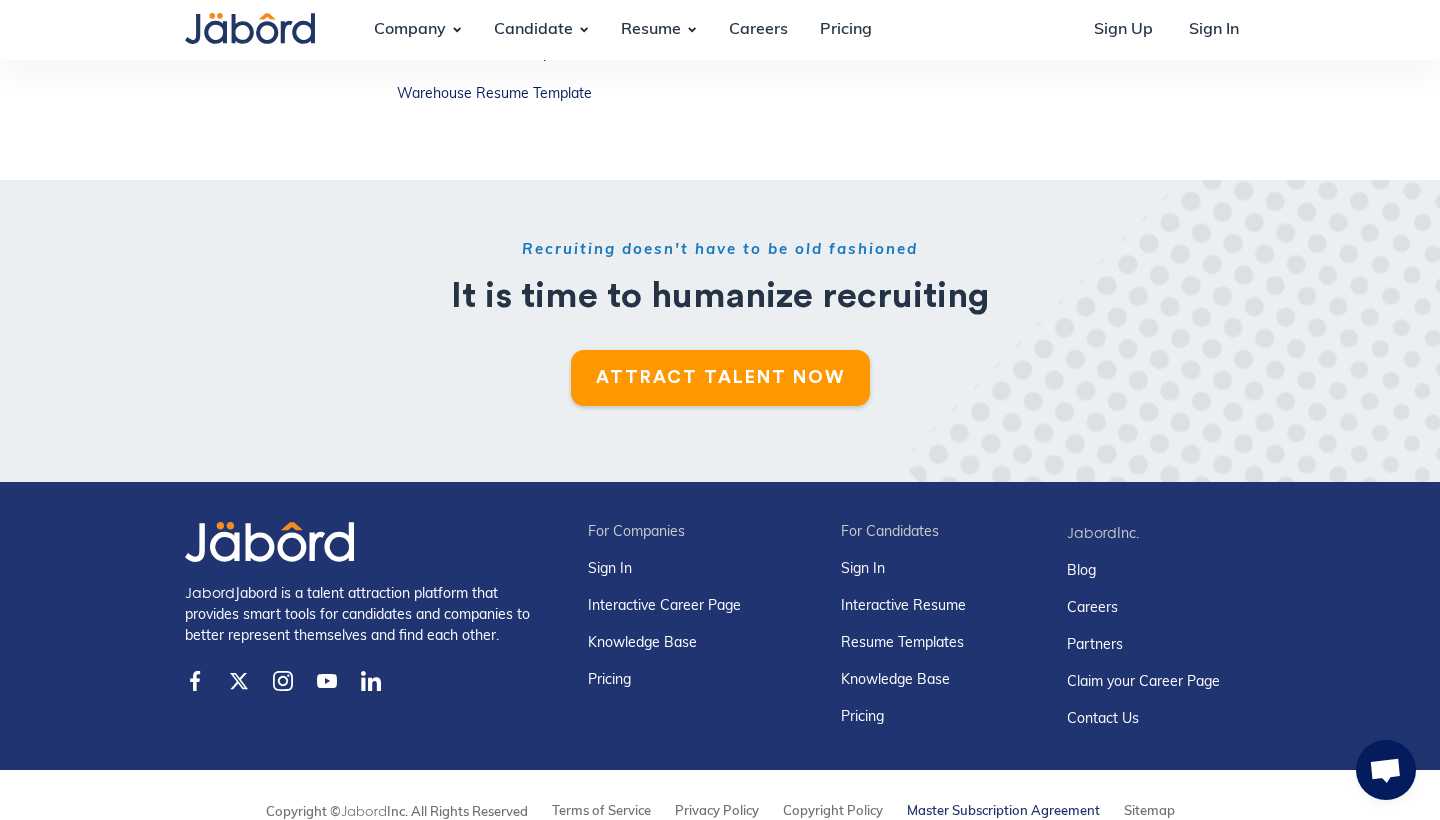click on "Master Subscription Agreement" at bounding box center [1003, 811] 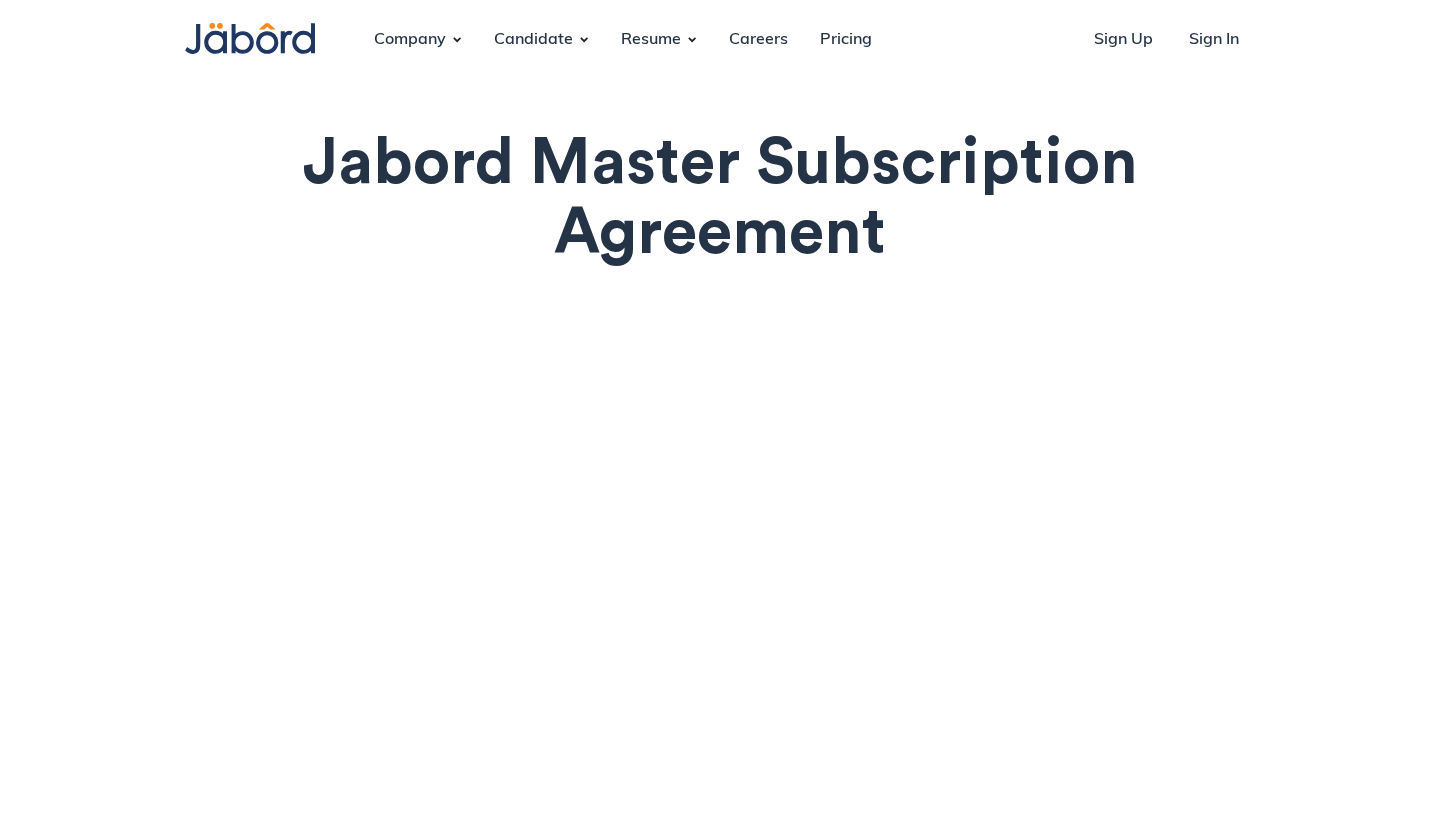 scroll, scrollTop: 0, scrollLeft: 0, axis: both 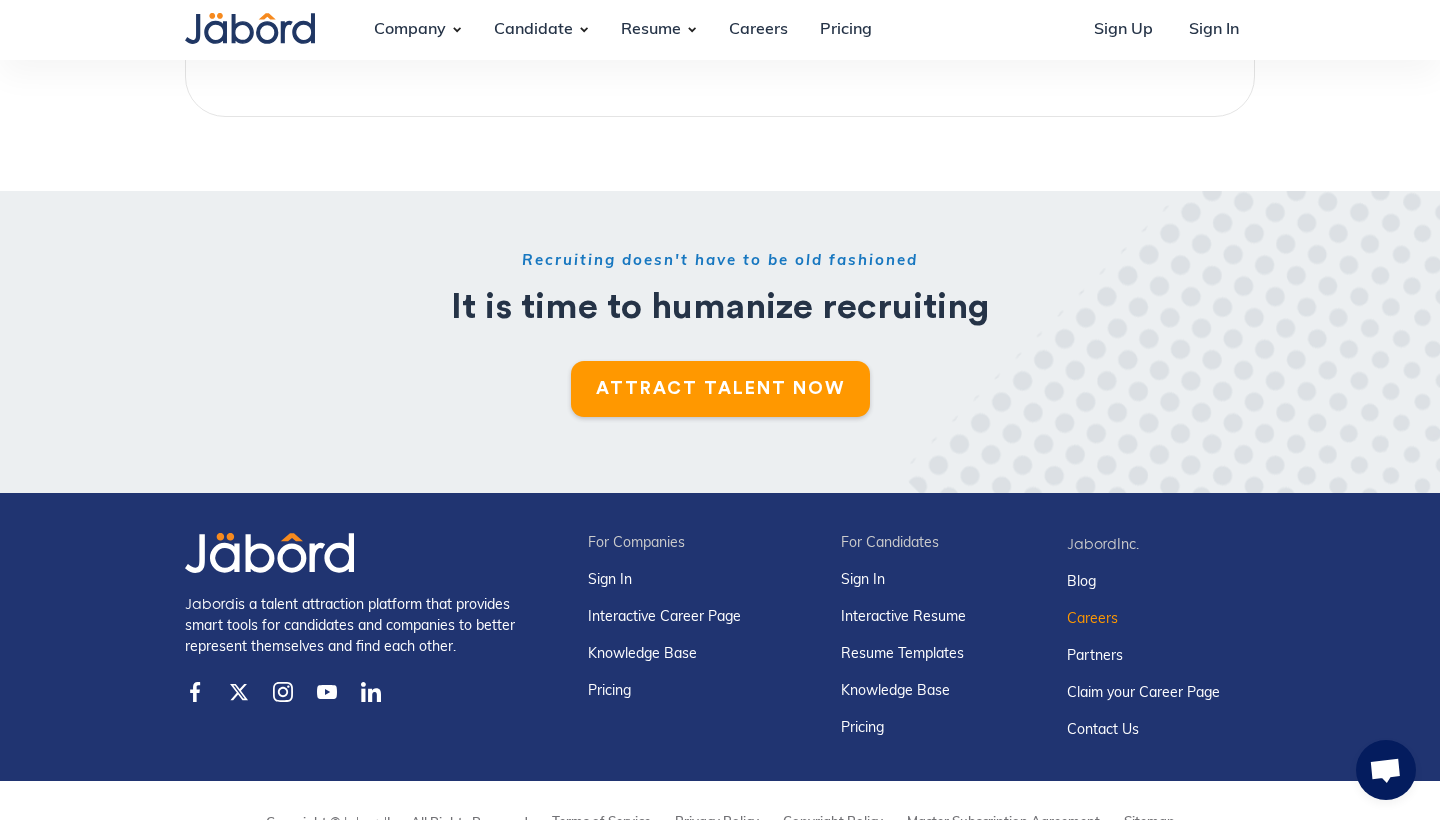 click on "Careers" at bounding box center (1143, 619) 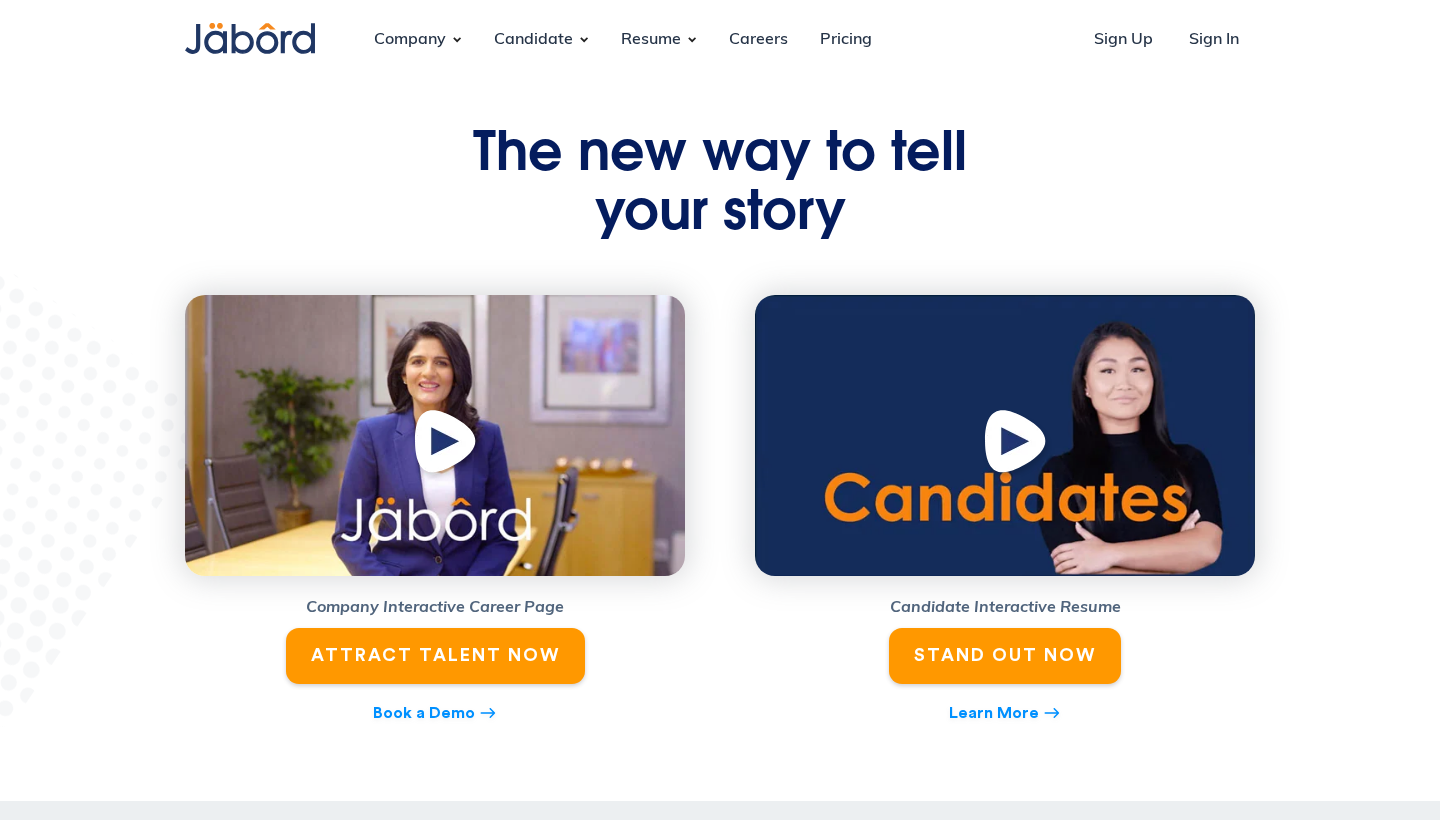 scroll, scrollTop: 80, scrollLeft: 0, axis: vertical 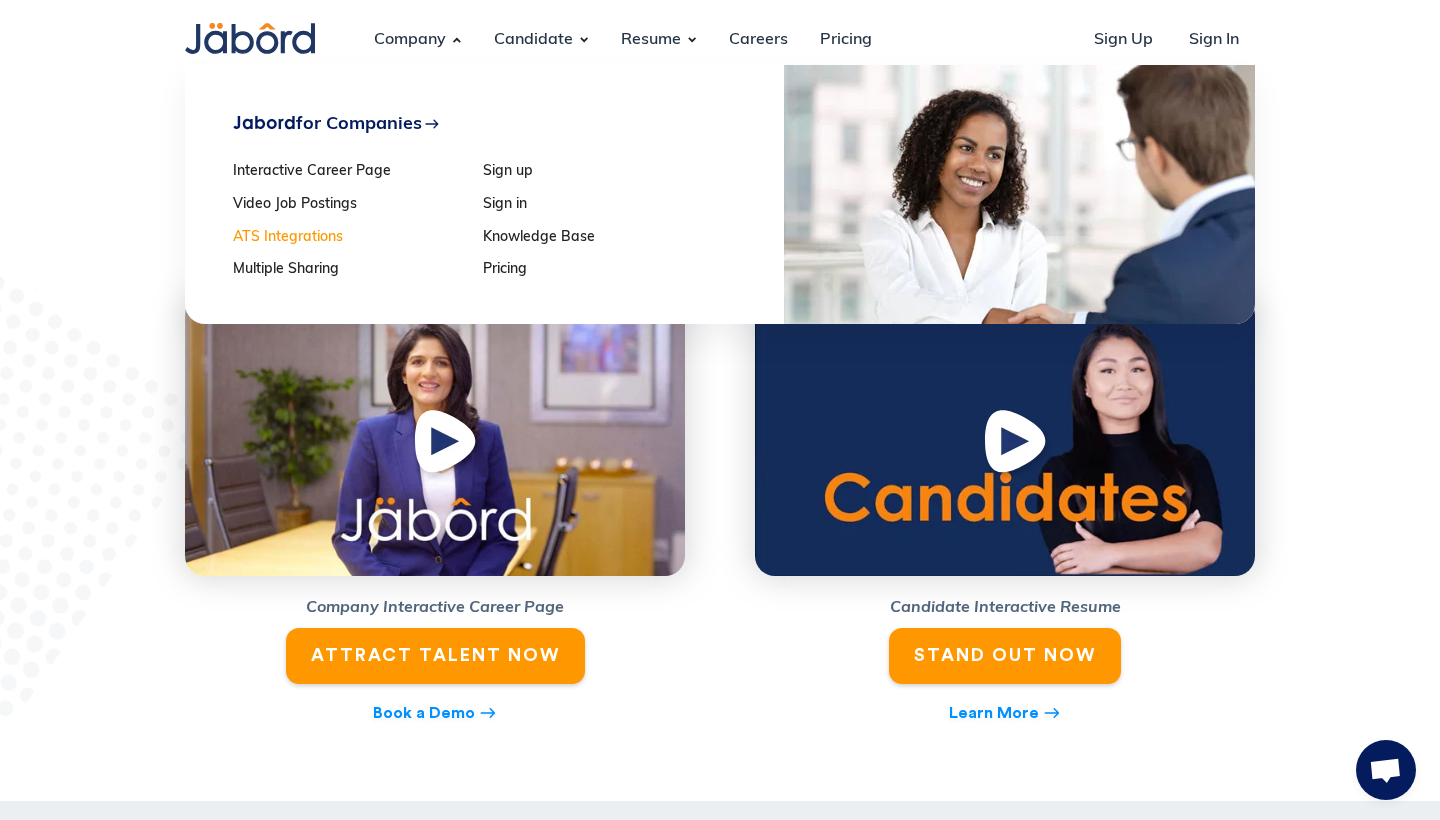 click on "ATS Integrations" at bounding box center (351, 238) 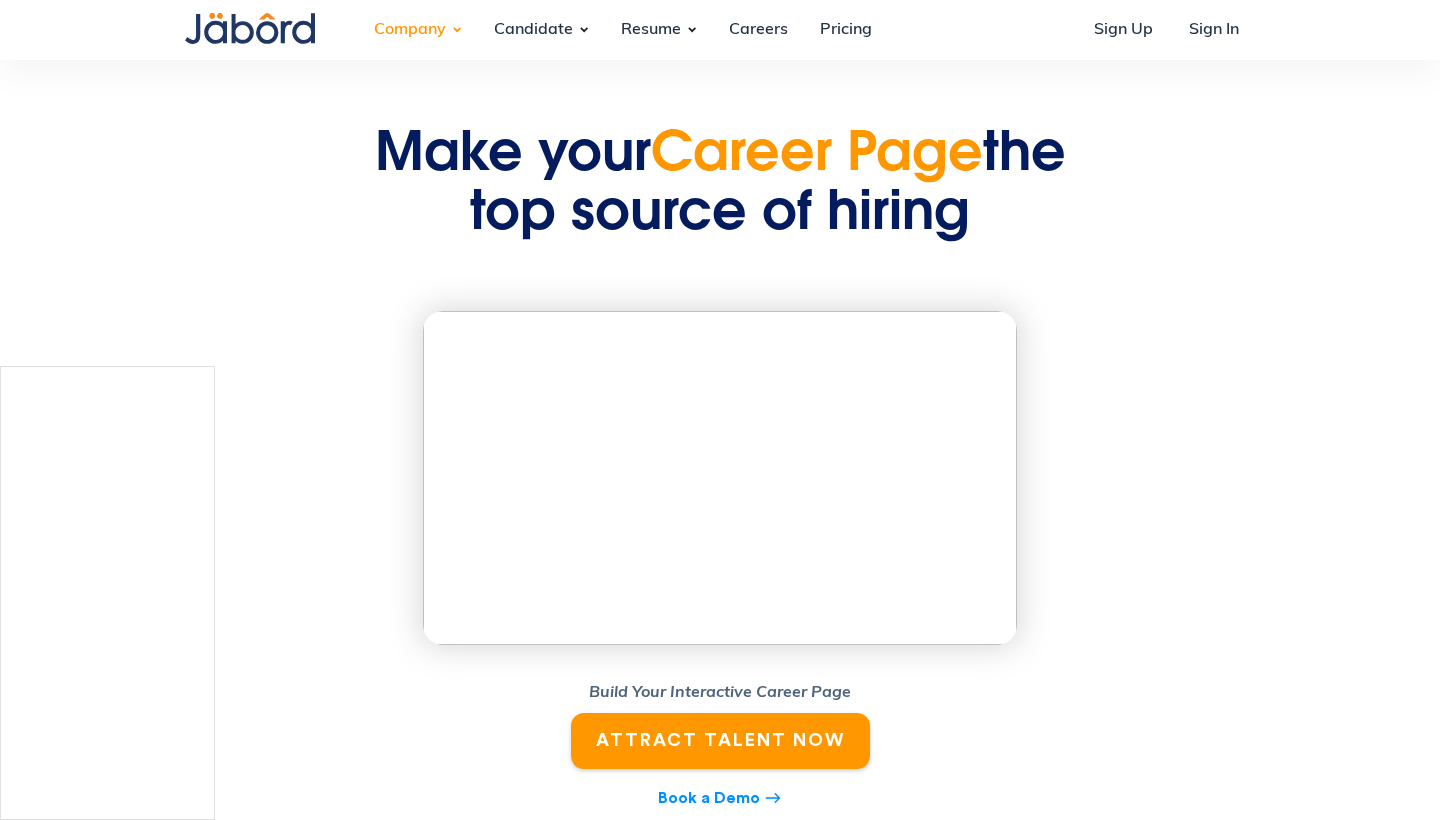 scroll, scrollTop: 3271, scrollLeft: 0, axis: vertical 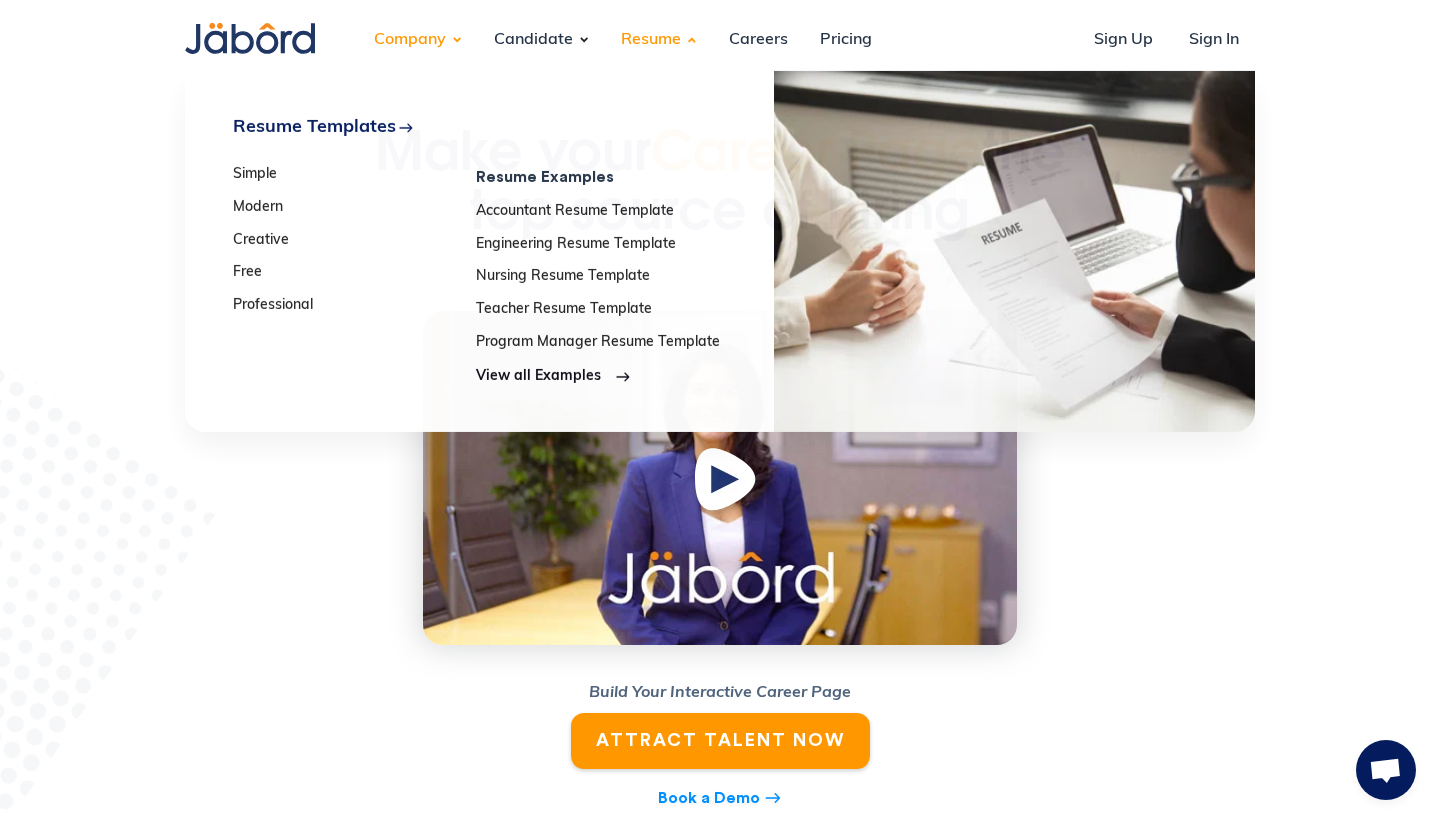 click on "Resume" at bounding box center (651, 40) 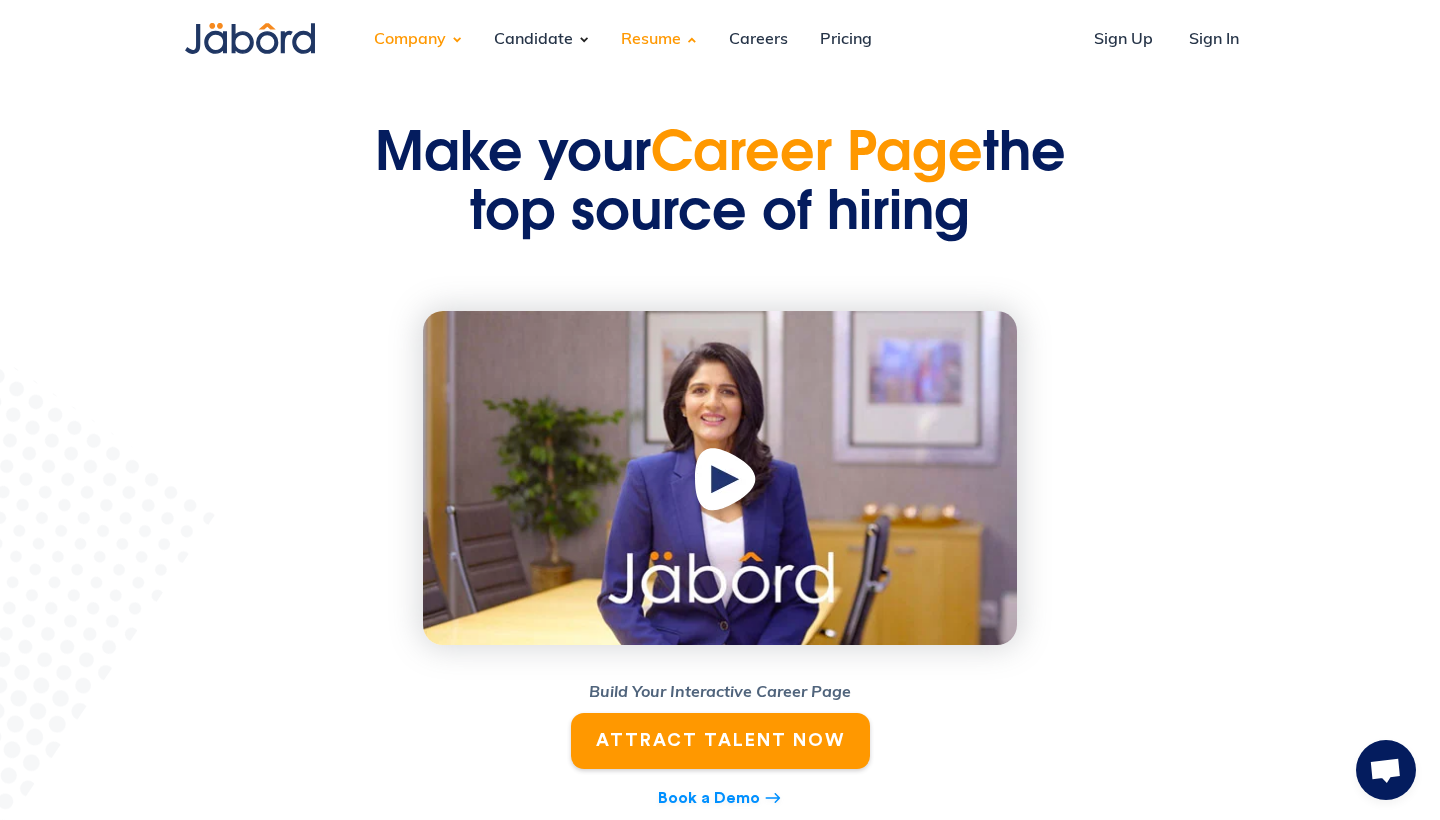 click on "Resume" at bounding box center [651, 40] 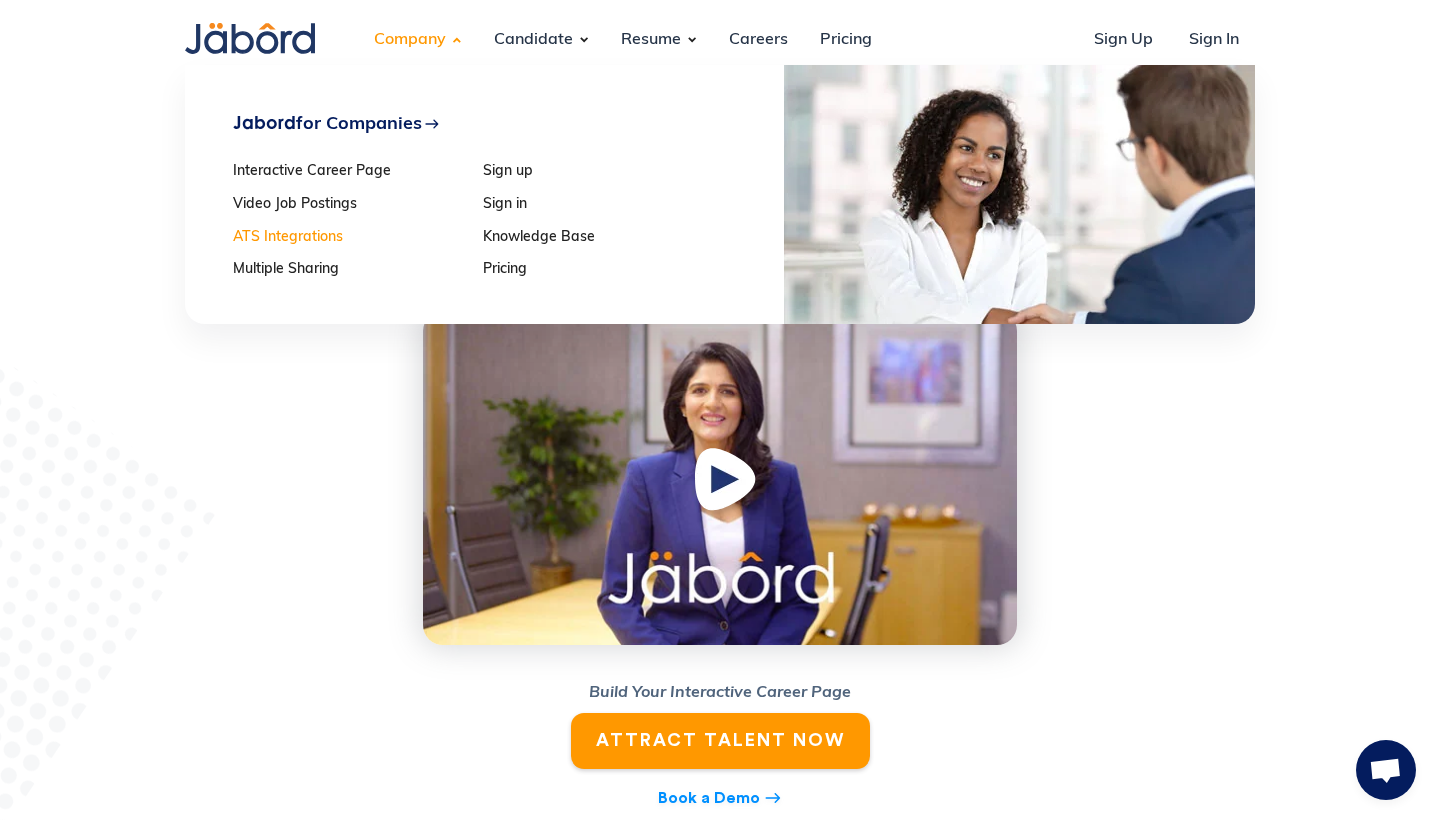 click on "ATS Integrations" at bounding box center (351, 238) 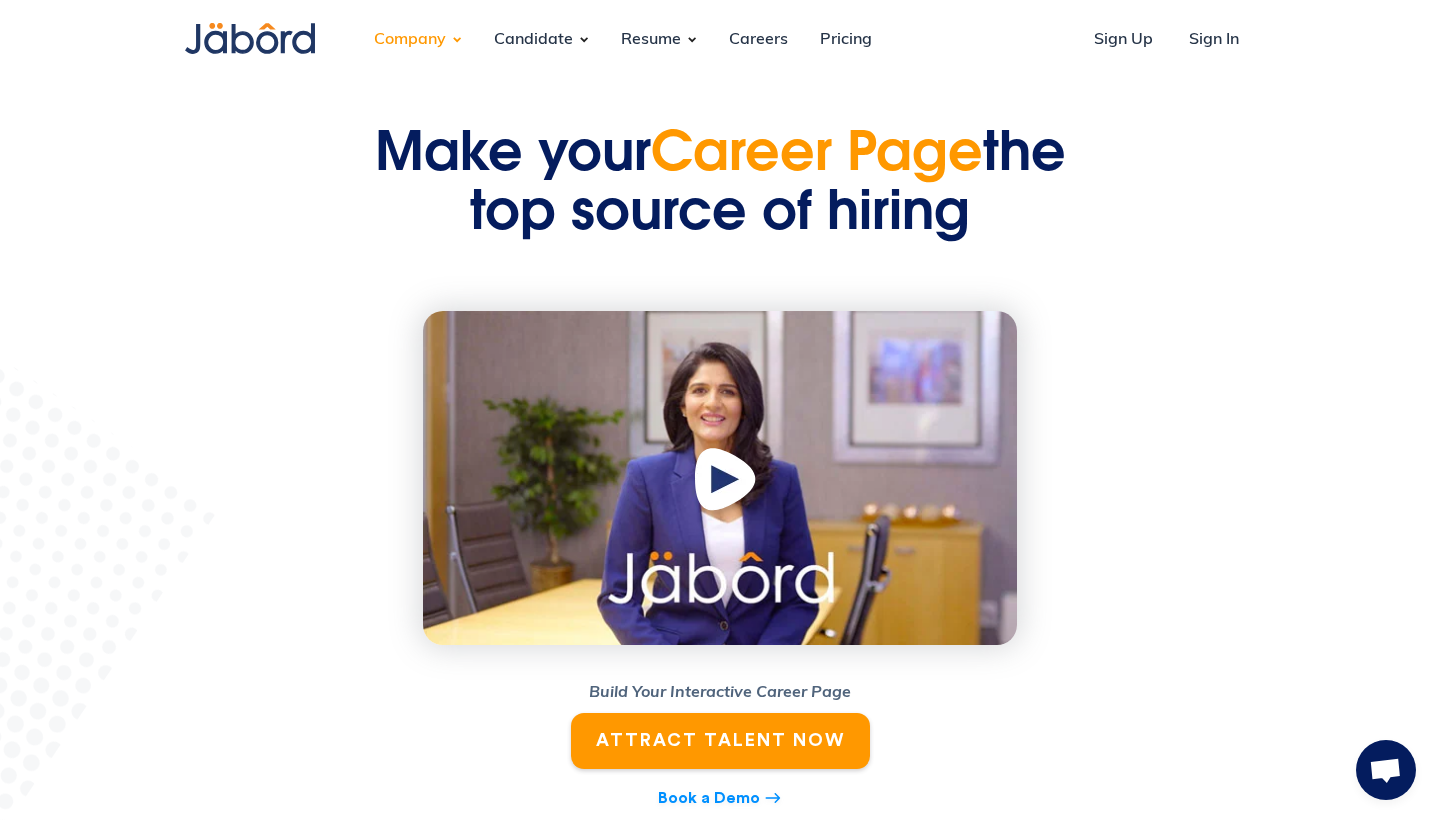 scroll, scrollTop: 0, scrollLeft: 0, axis: both 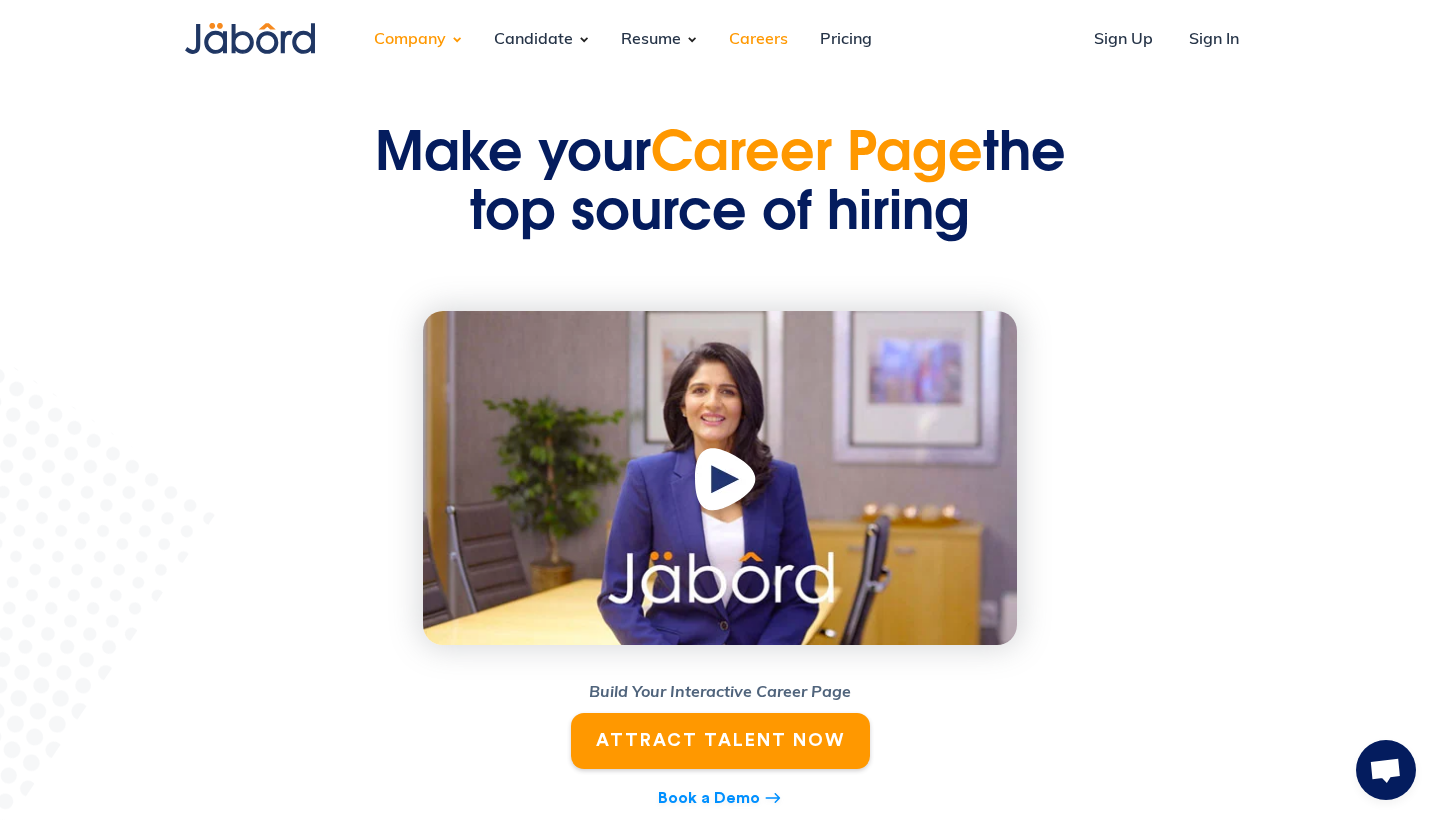 click on "Careers" at bounding box center [758, 40] 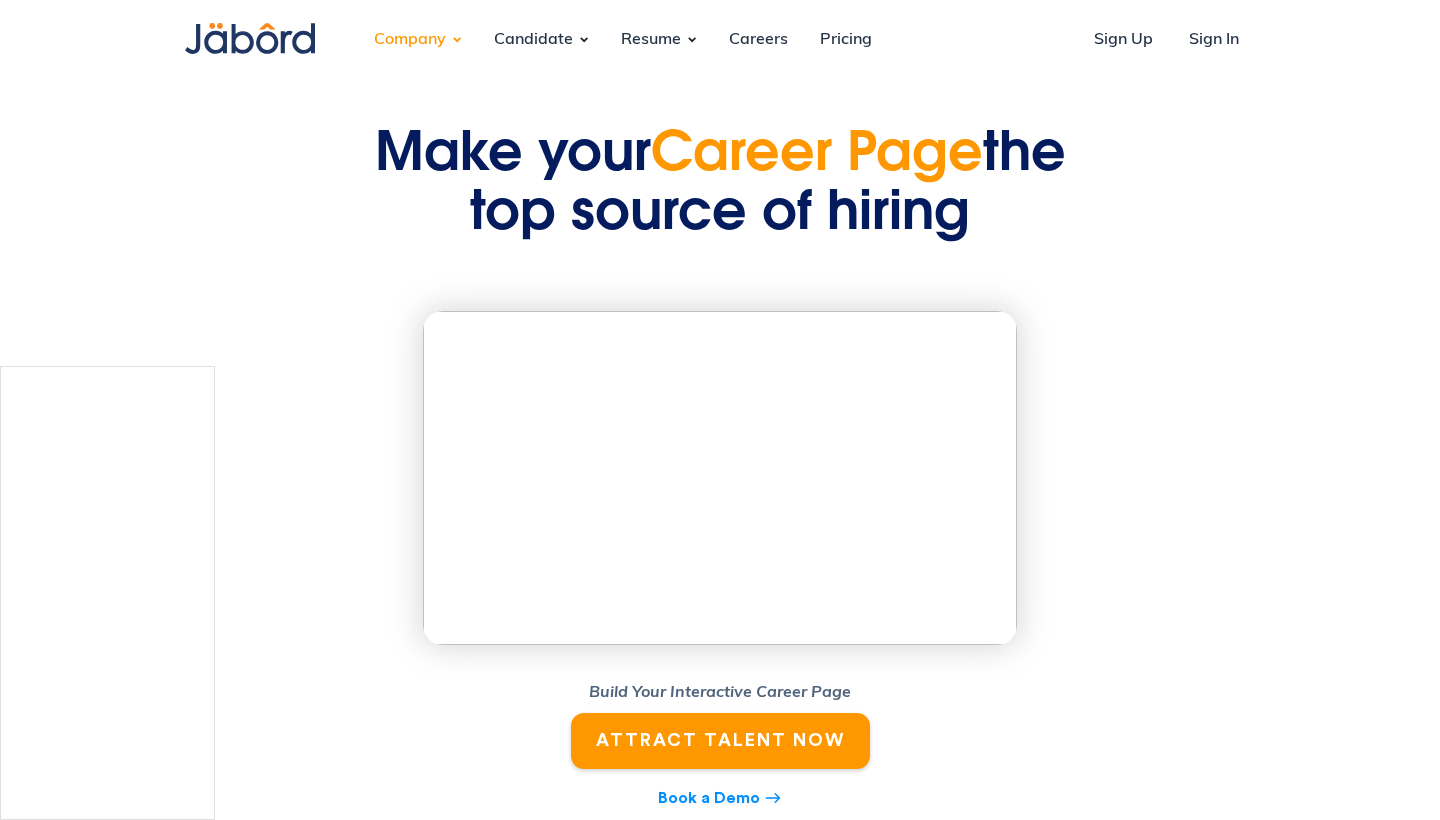 scroll, scrollTop: 3256, scrollLeft: 0, axis: vertical 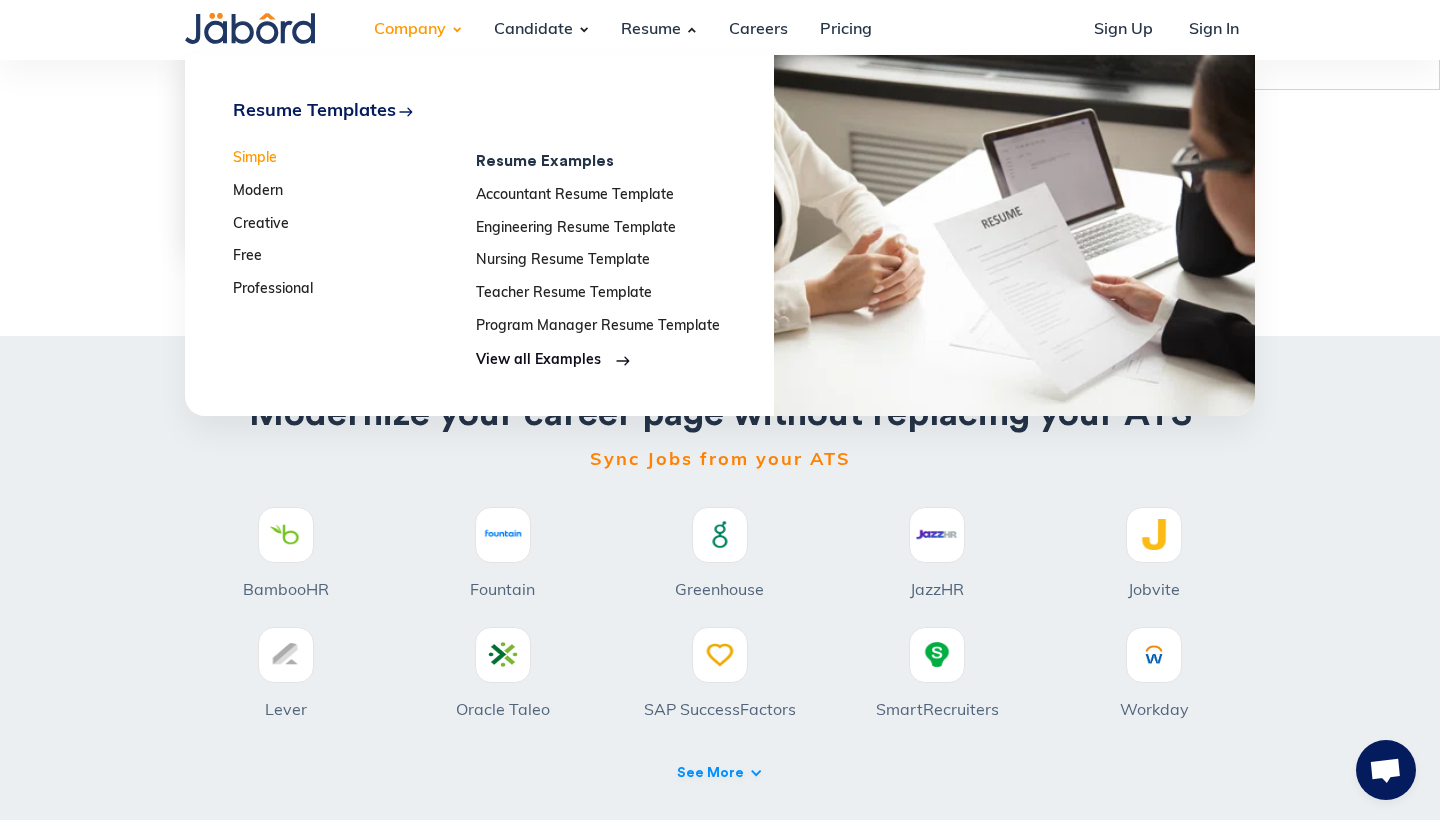 click on "Simple" at bounding box center [348, 159] 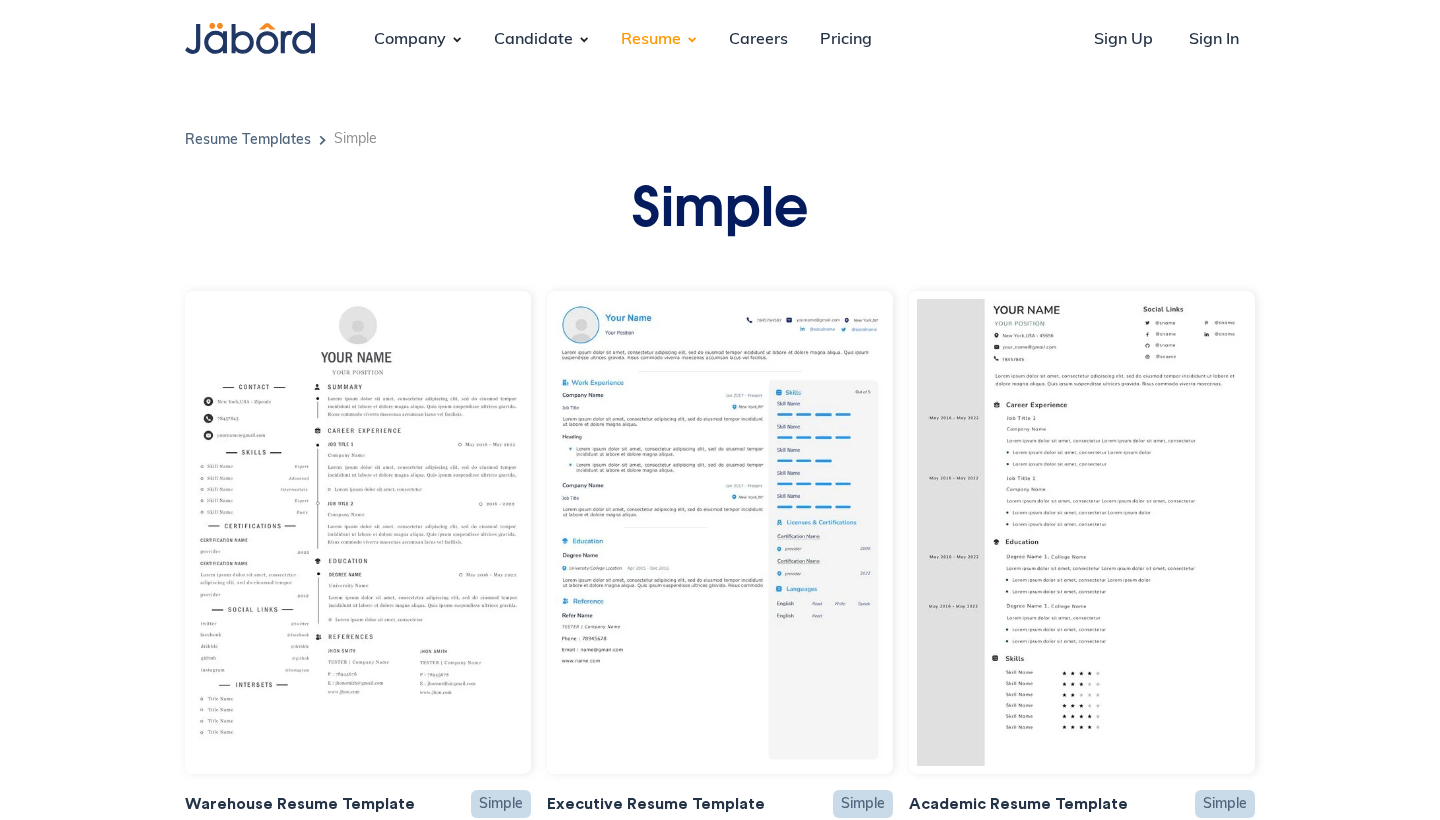 scroll, scrollTop: 0, scrollLeft: 0, axis: both 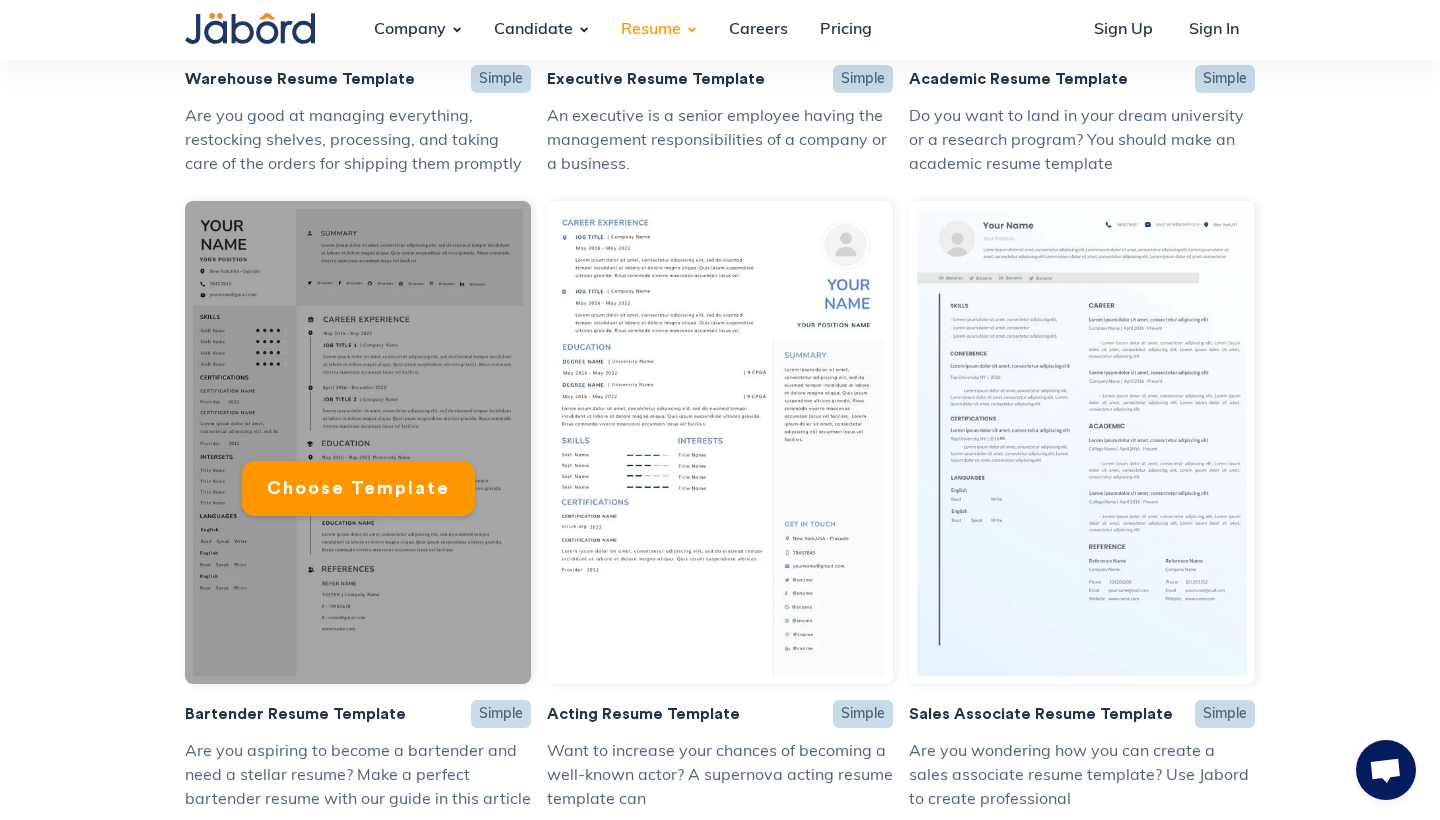 click on "Choose Template" at bounding box center [0, 0] 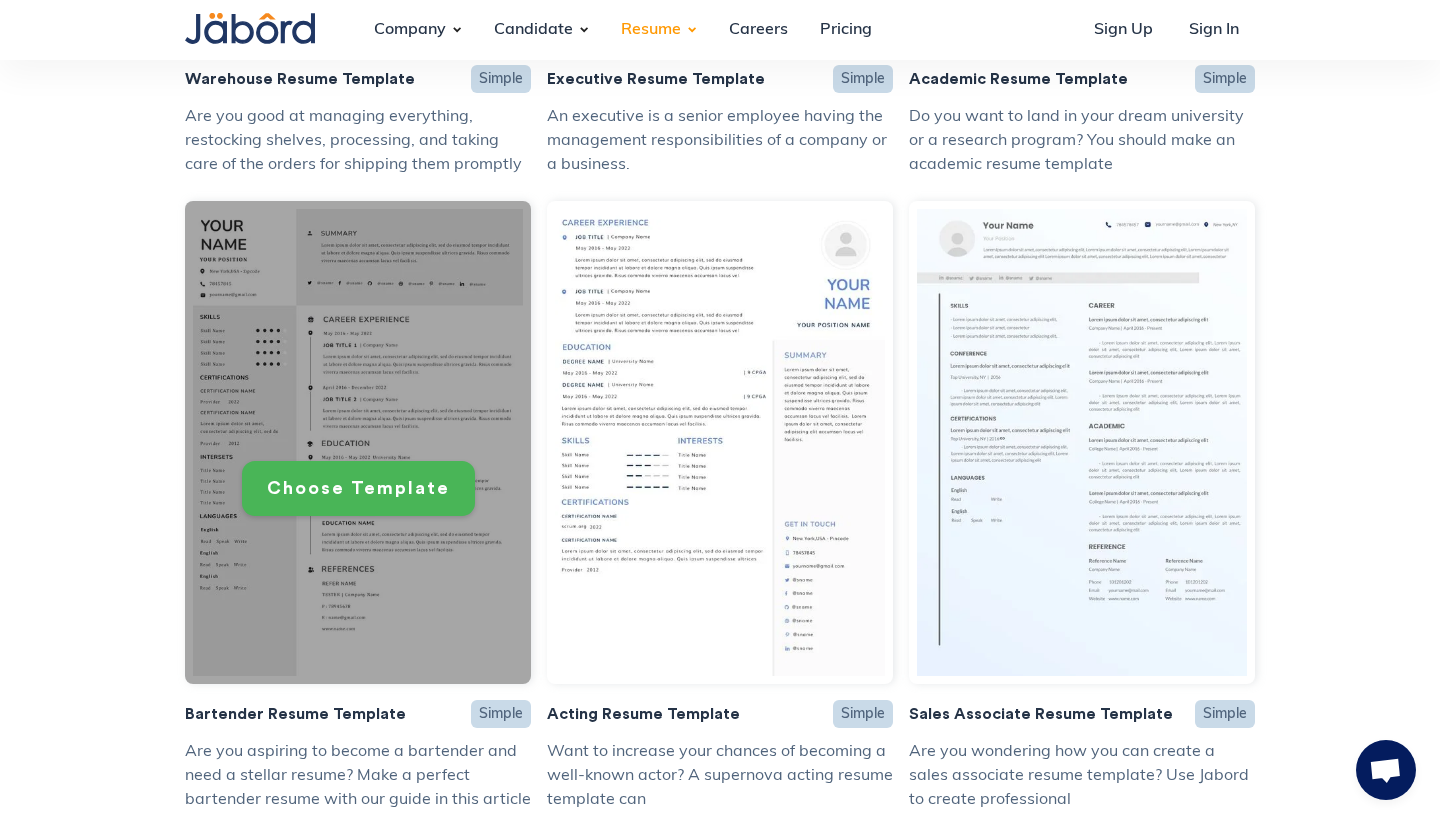 click on "Choose Template" at bounding box center (358, 488) 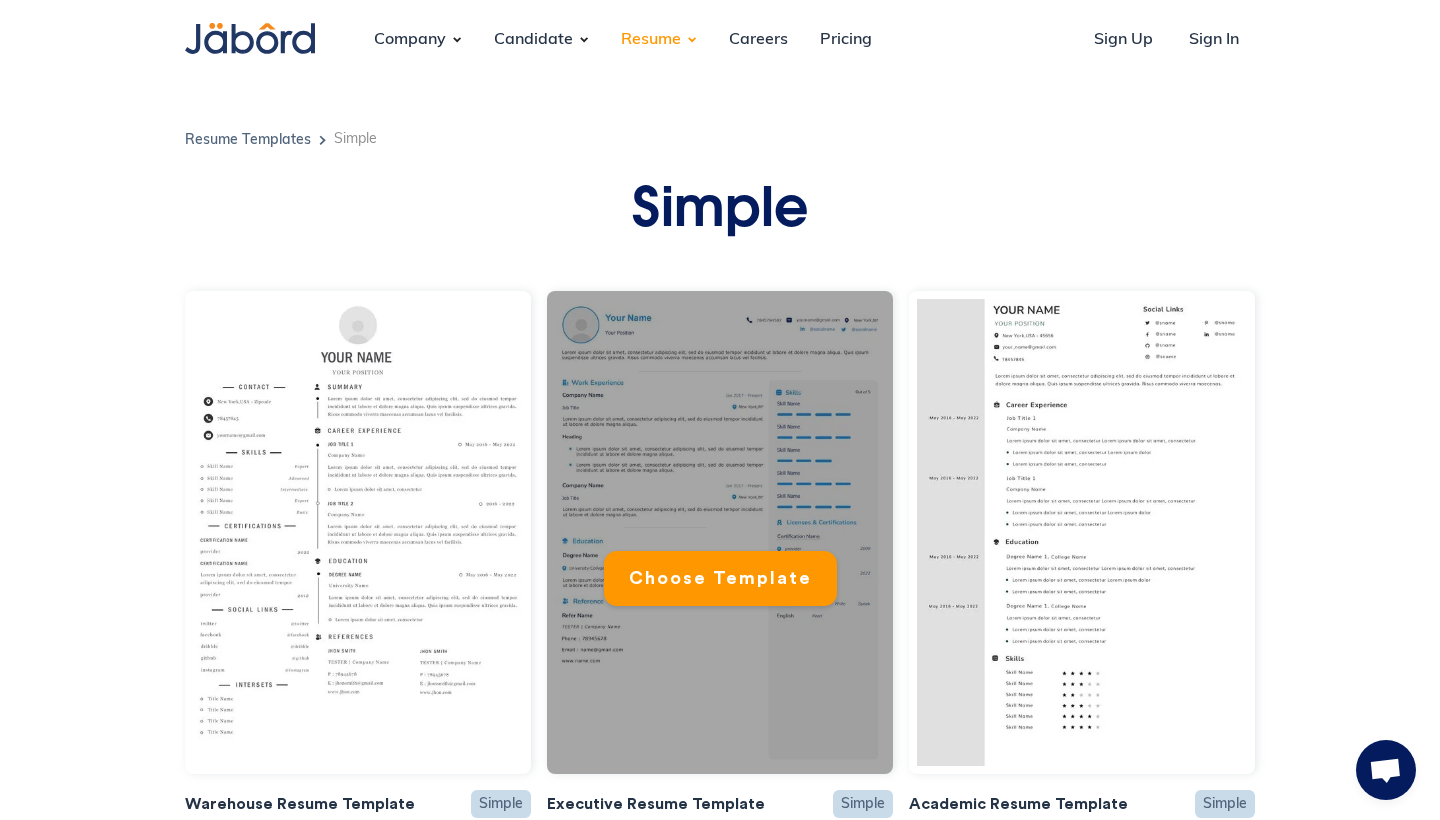 scroll, scrollTop: 0, scrollLeft: 0, axis: both 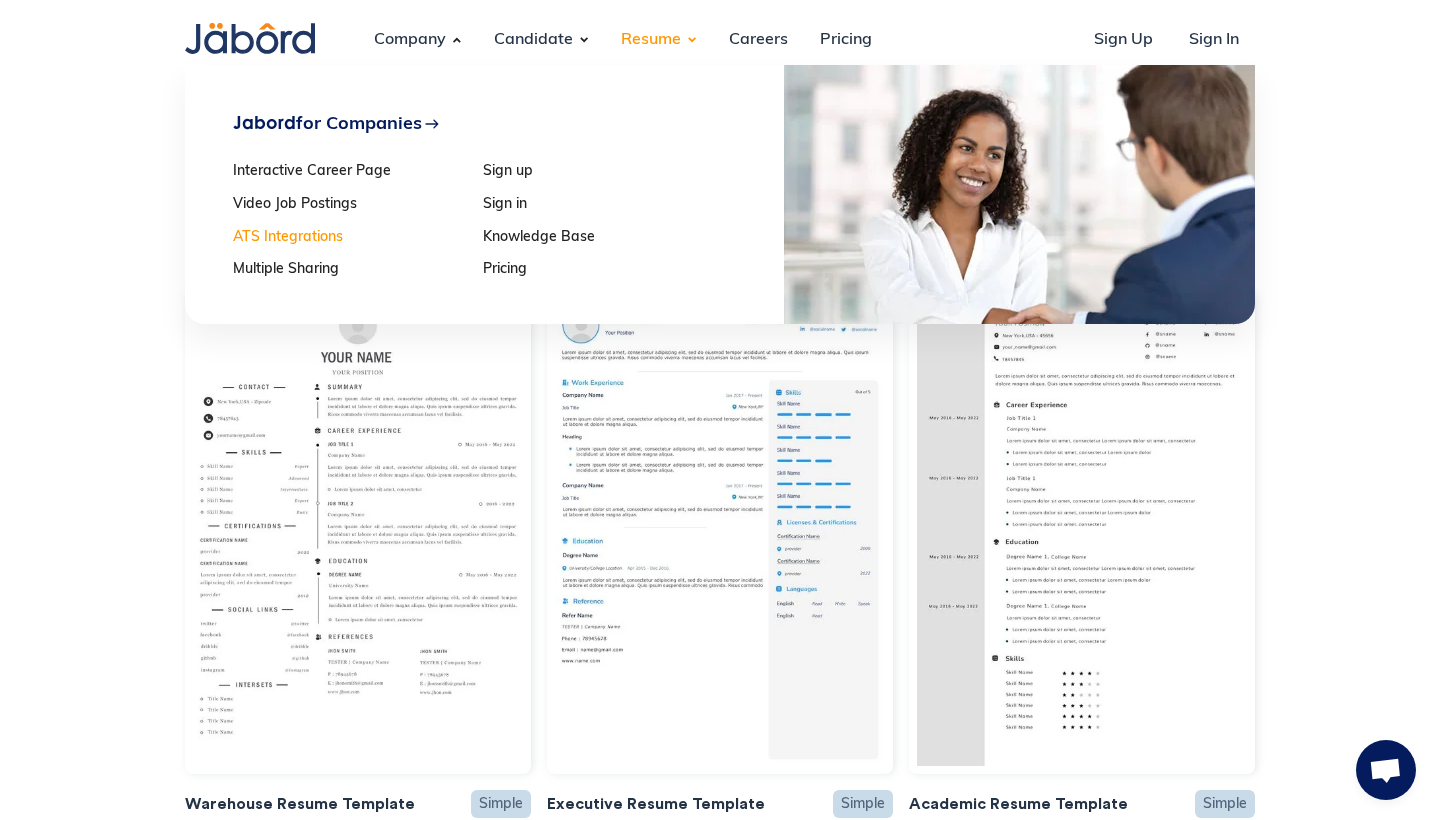 click on "ATS Integrations" at bounding box center [351, 238] 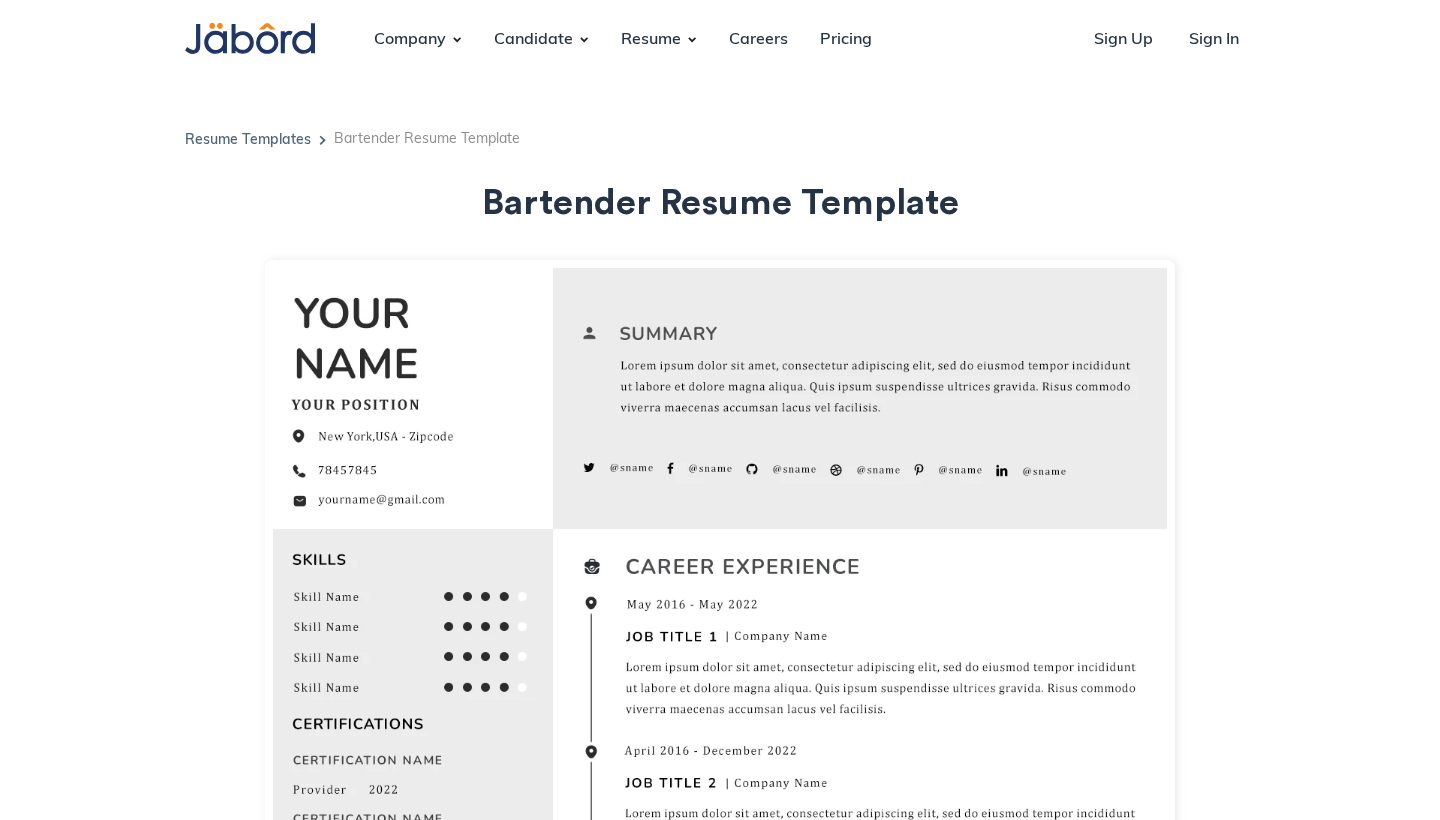 scroll, scrollTop: 0, scrollLeft: 0, axis: both 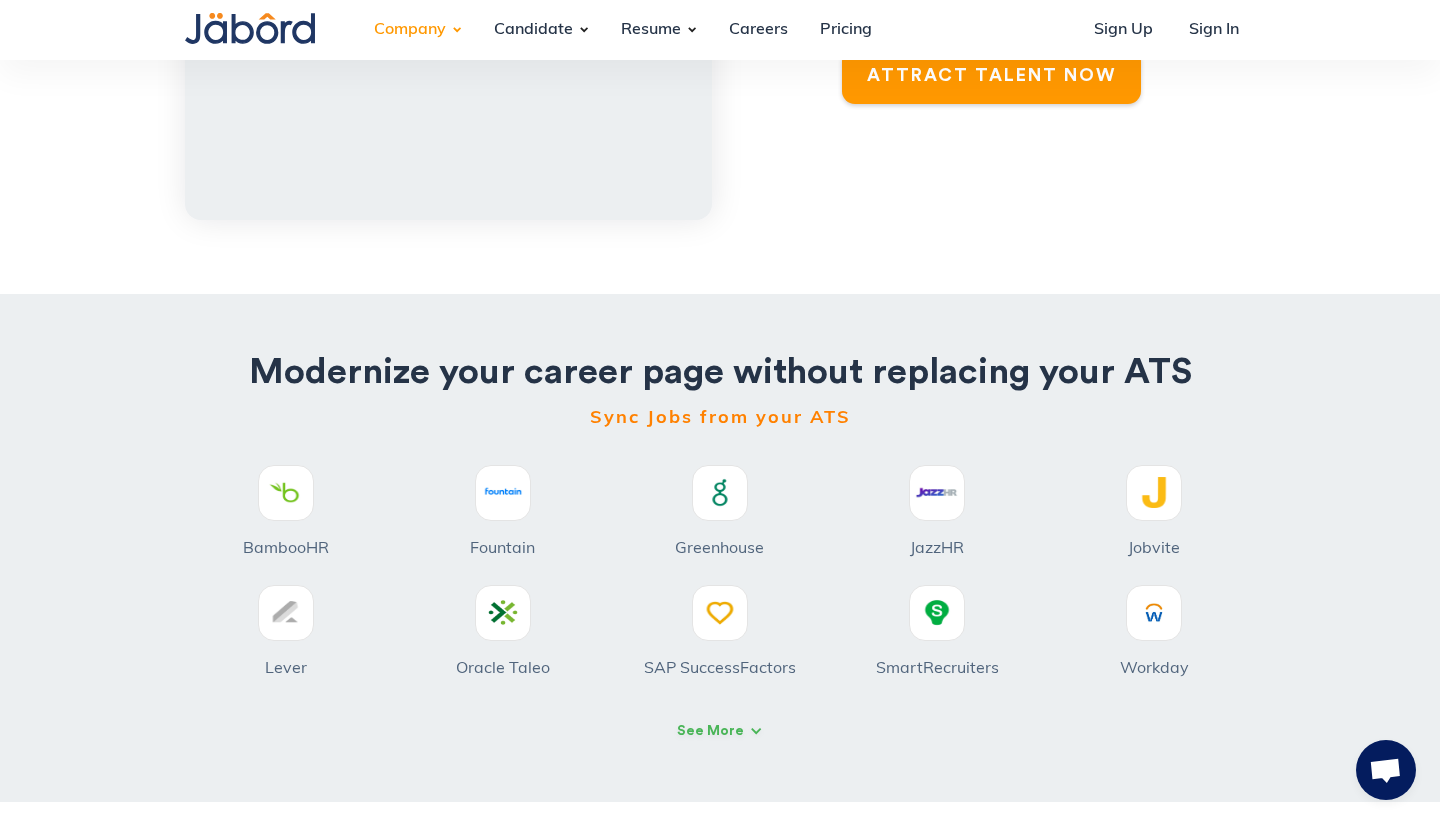 click on "See More" at bounding box center (710, 731) 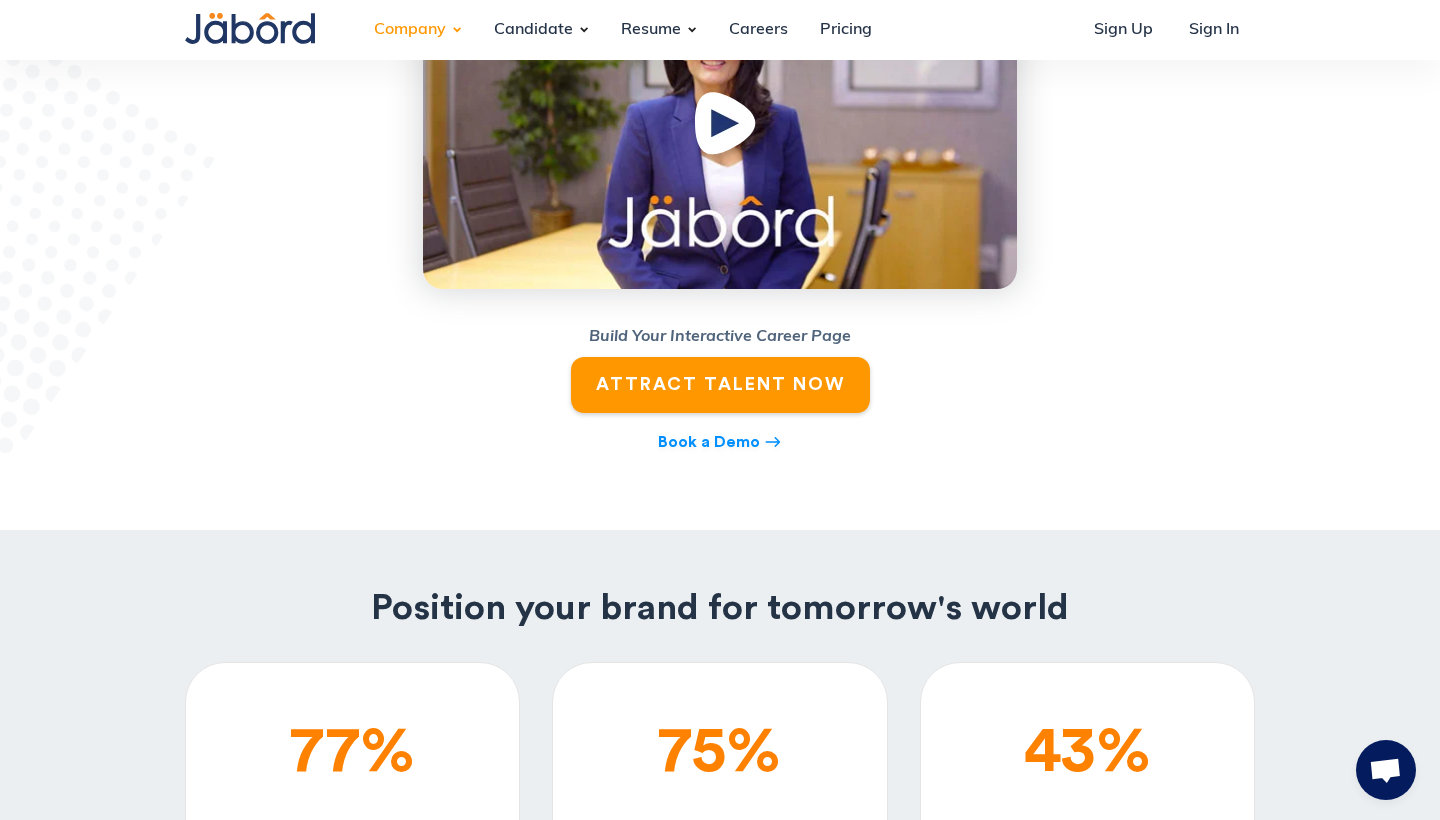 scroll, scrollTop: 373, scrollLeft: 0, axis: vertical 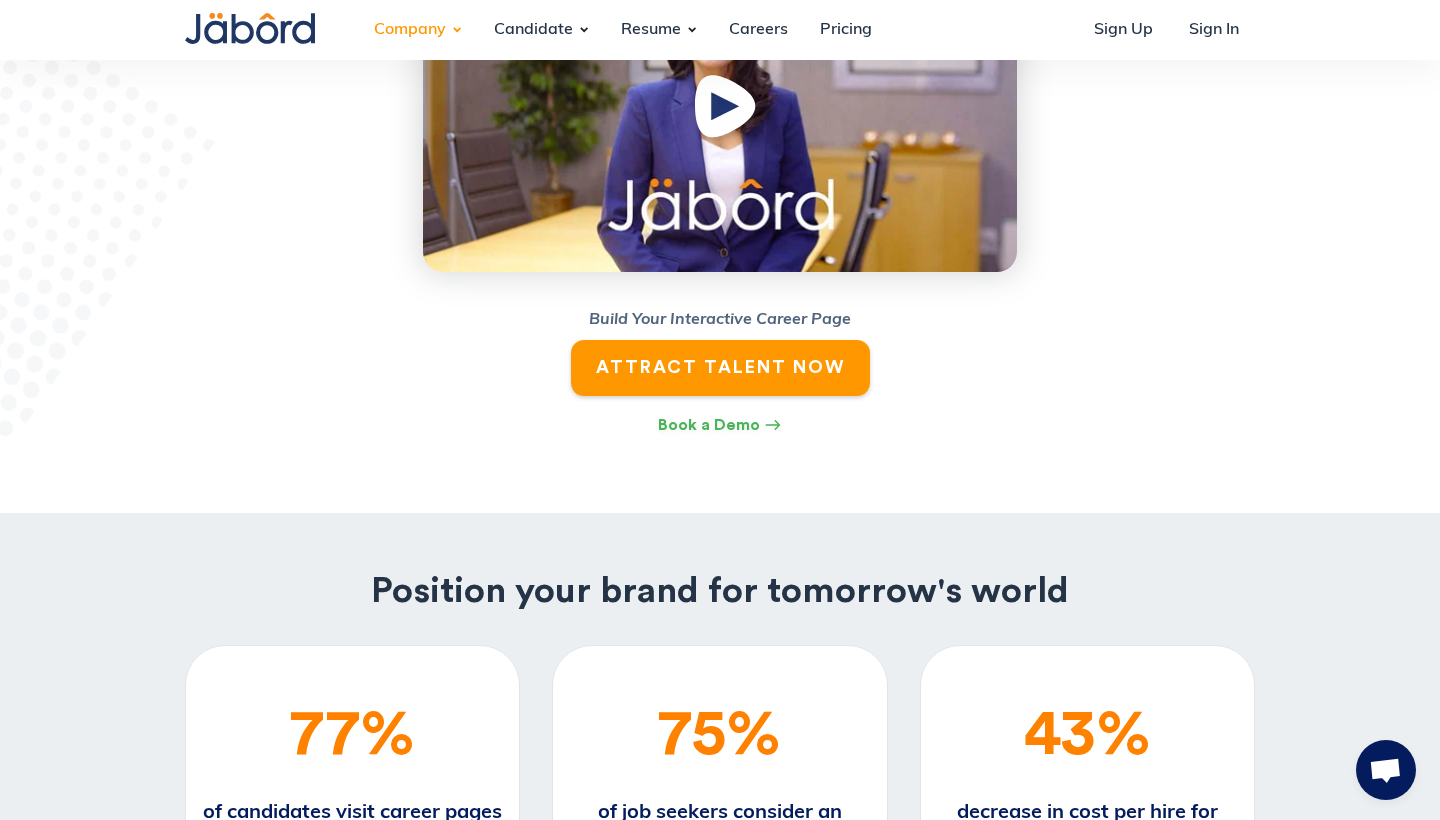click on "Book a Demo" at bounding box center (709, 425) 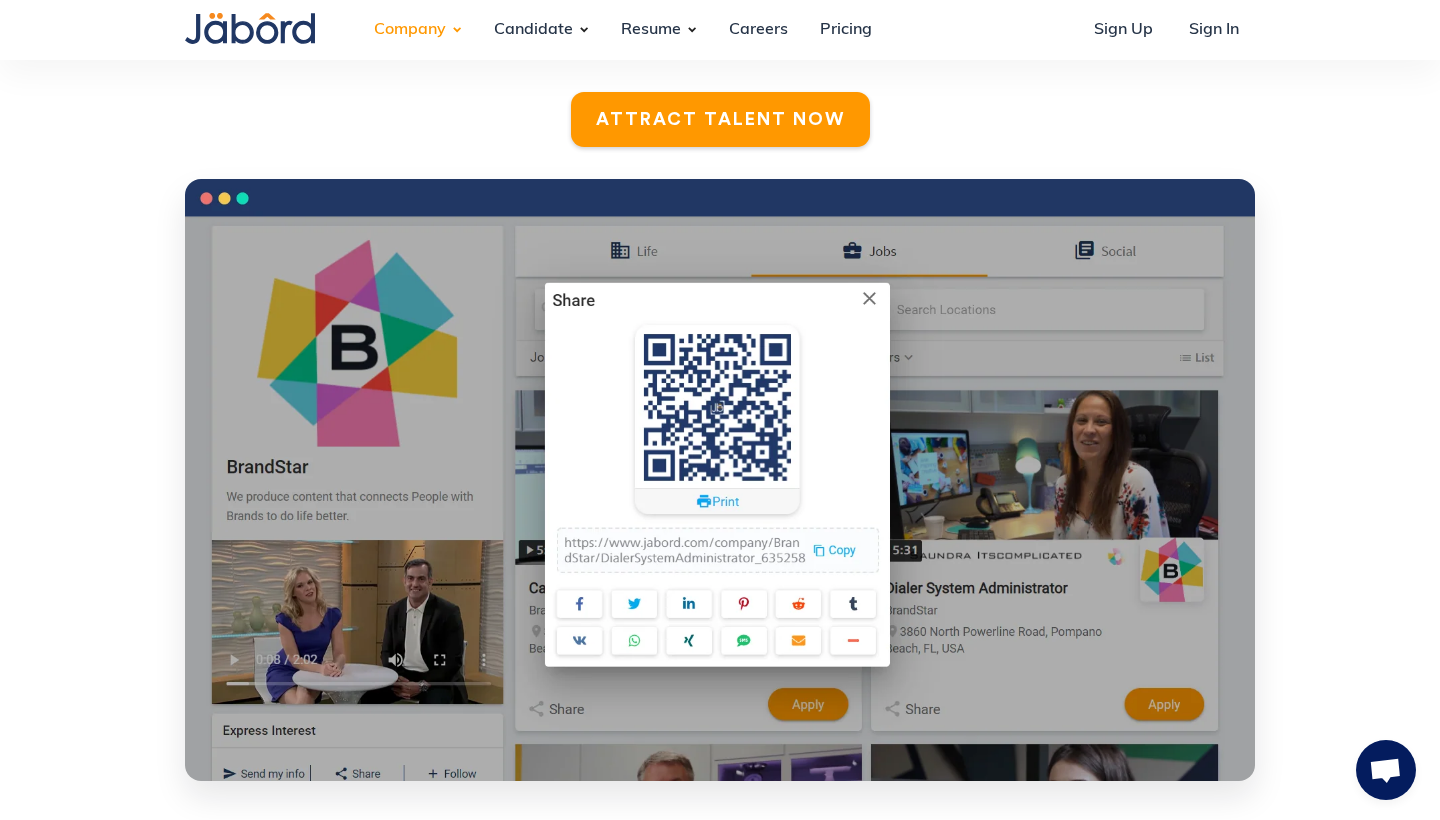 scroll, scrollTop: 4621, scrollLeft: 0, axis: vertical 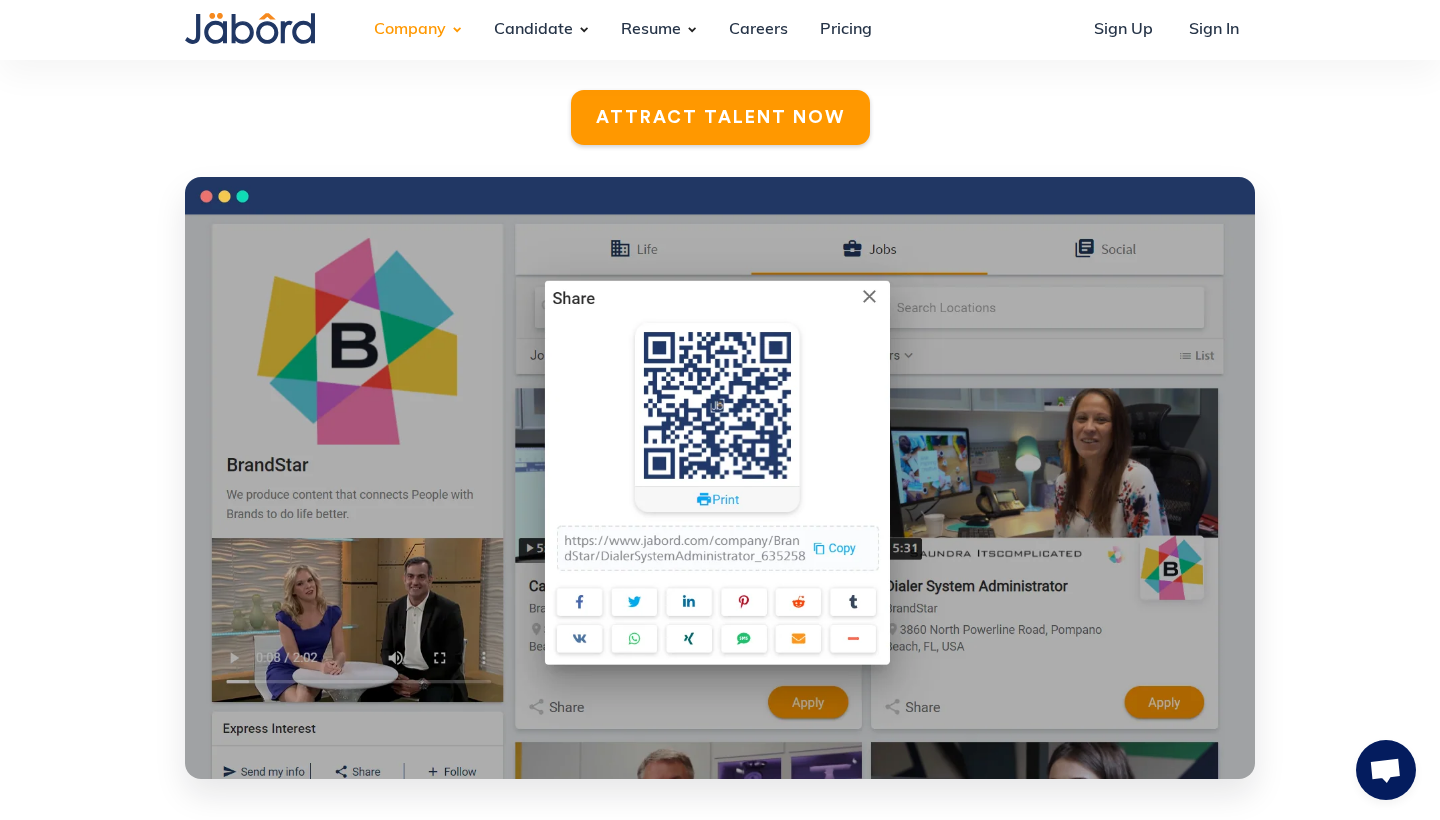click at bounding box center [720, 478] 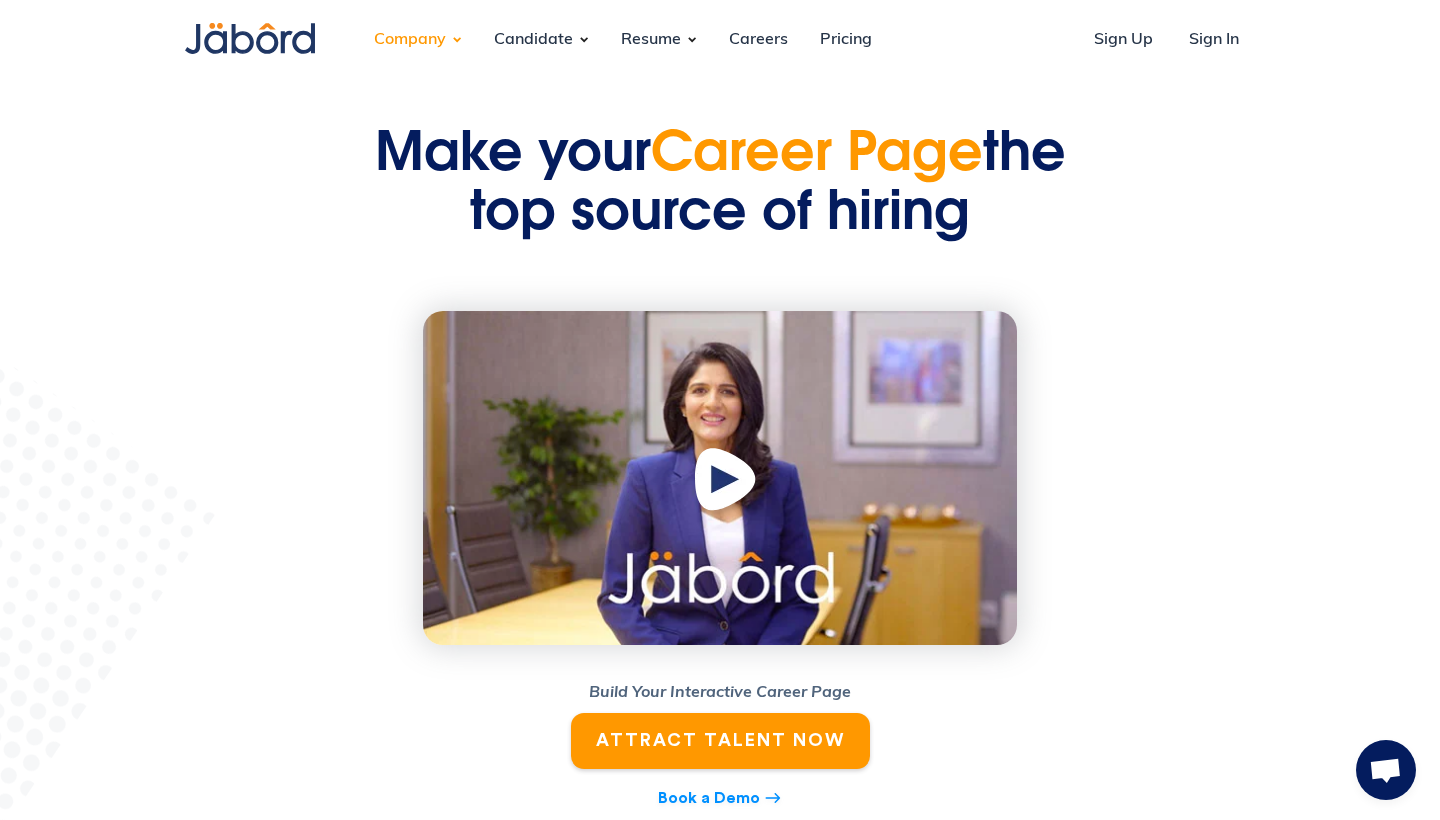 scroll, scrollTop: 0, scrollLeft: 0, axis: both 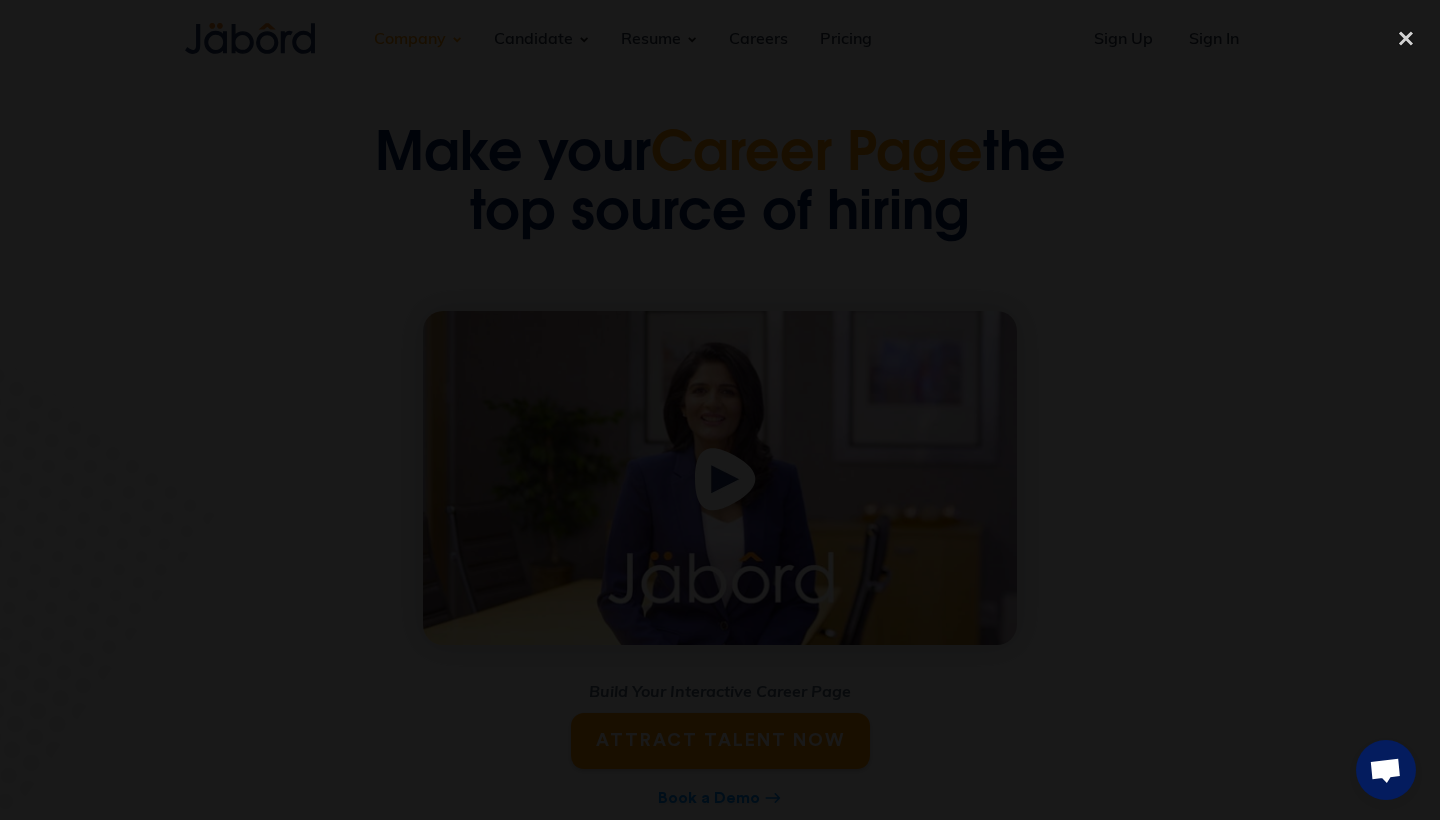 click at bounding box center [720, 409] 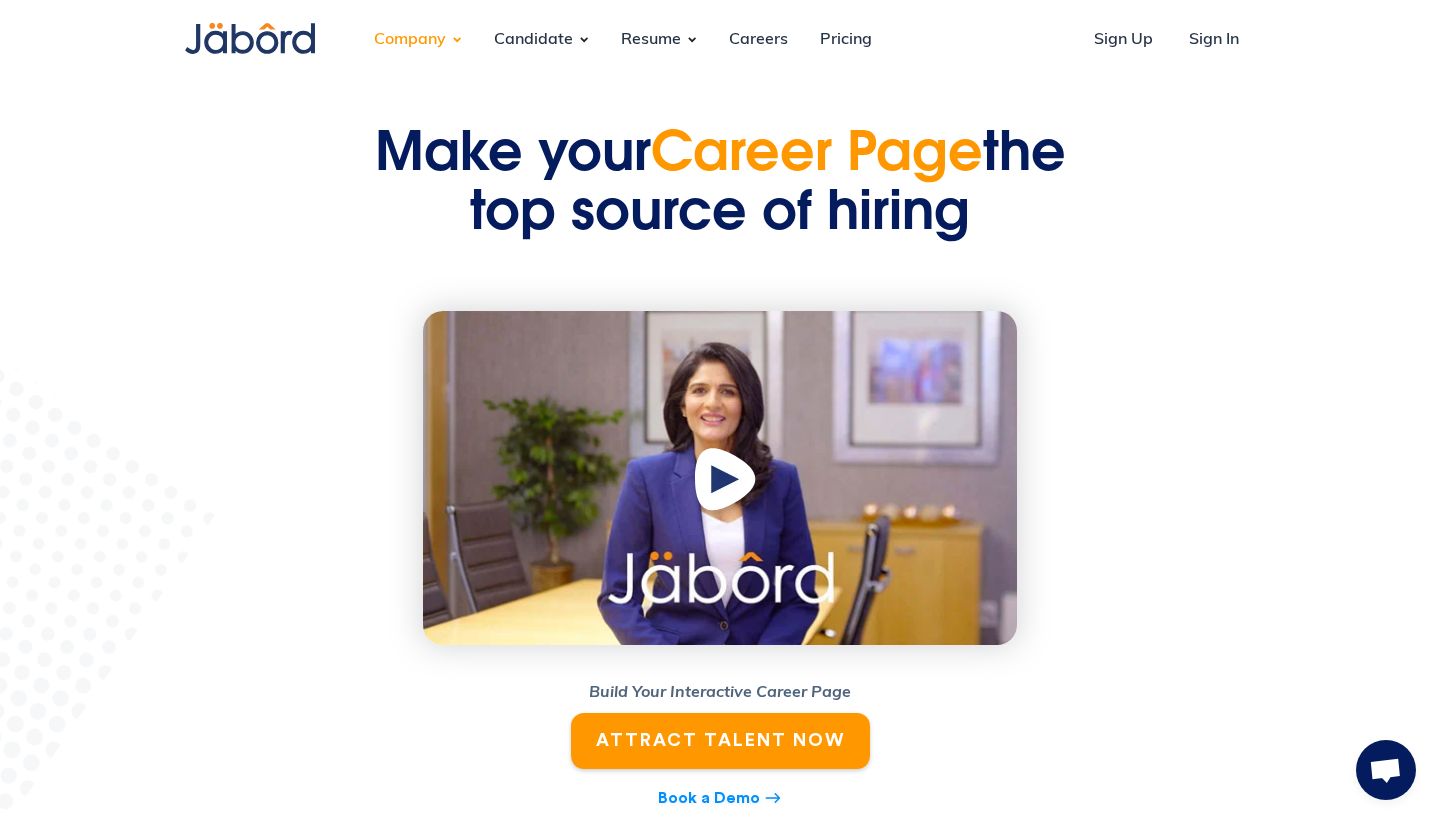click on "Make your  Career Page  the top source of hiring Build Your Interactive Career Page ATTRACT TALENT NOW Book a Demo east" at bounding box center [720, 470] 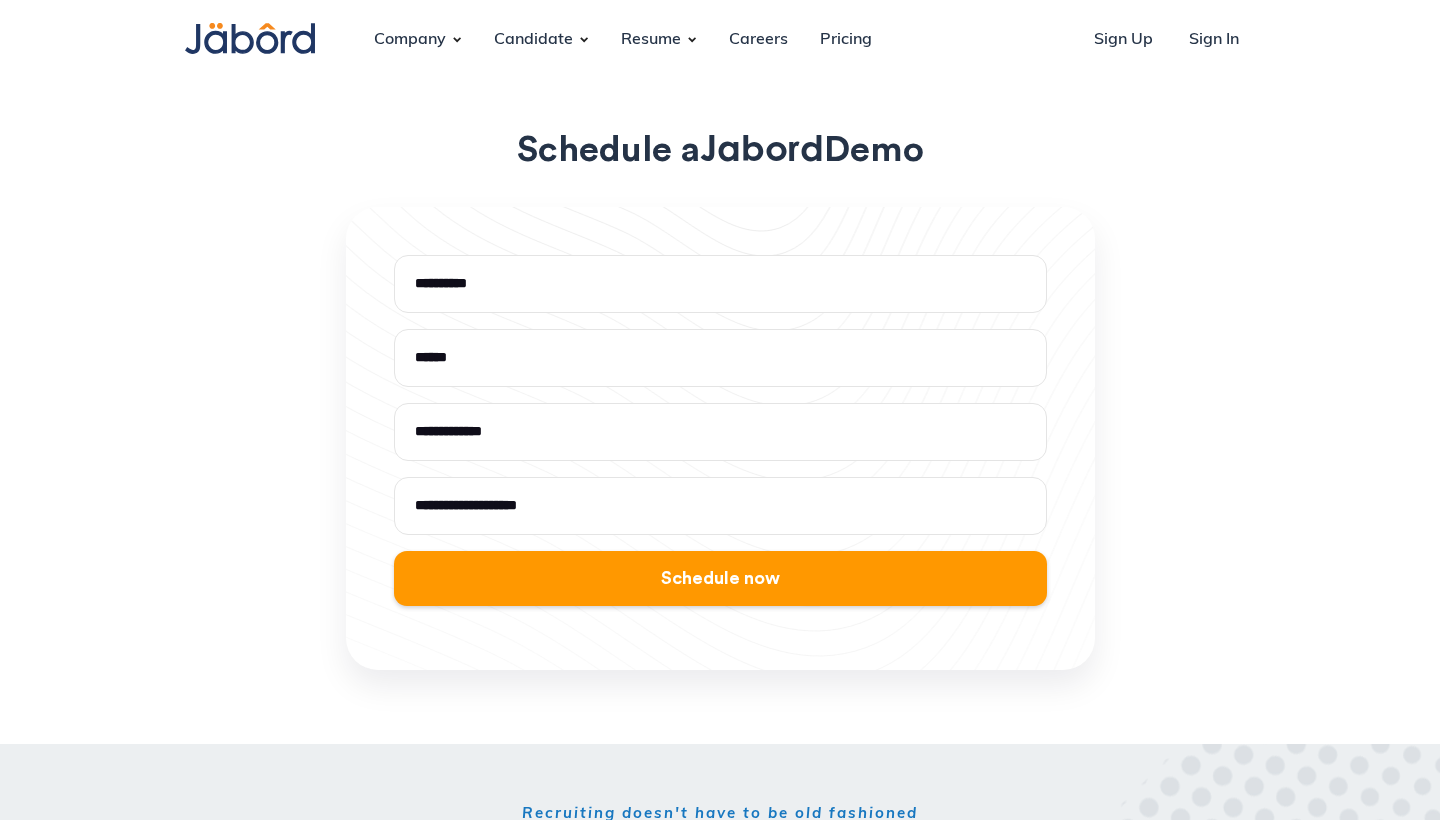 scroll, scrollTop: 0, scrollLeft: 0, axis: both 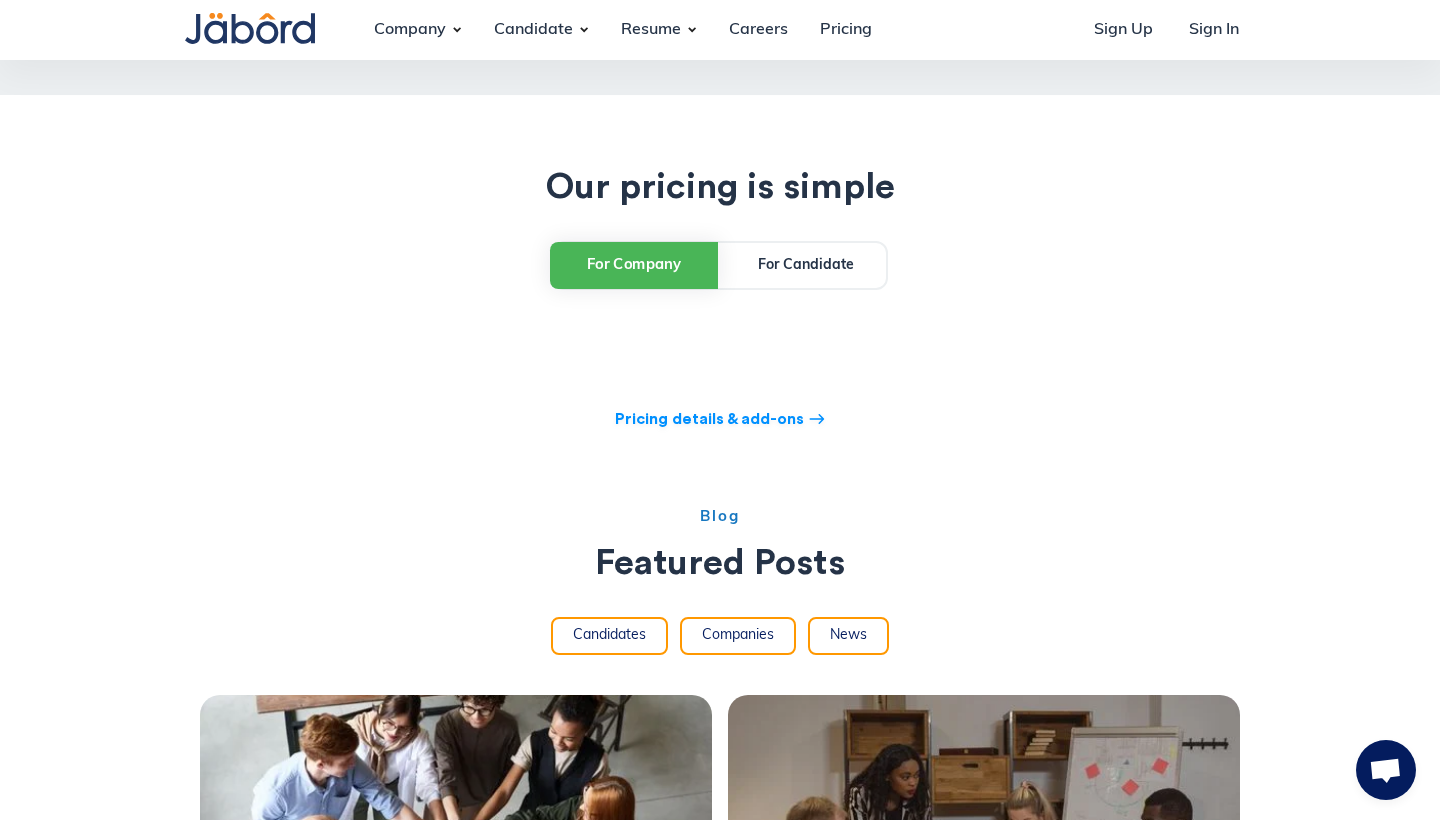 click on "For Candidate" at bounding box center (806, 265) 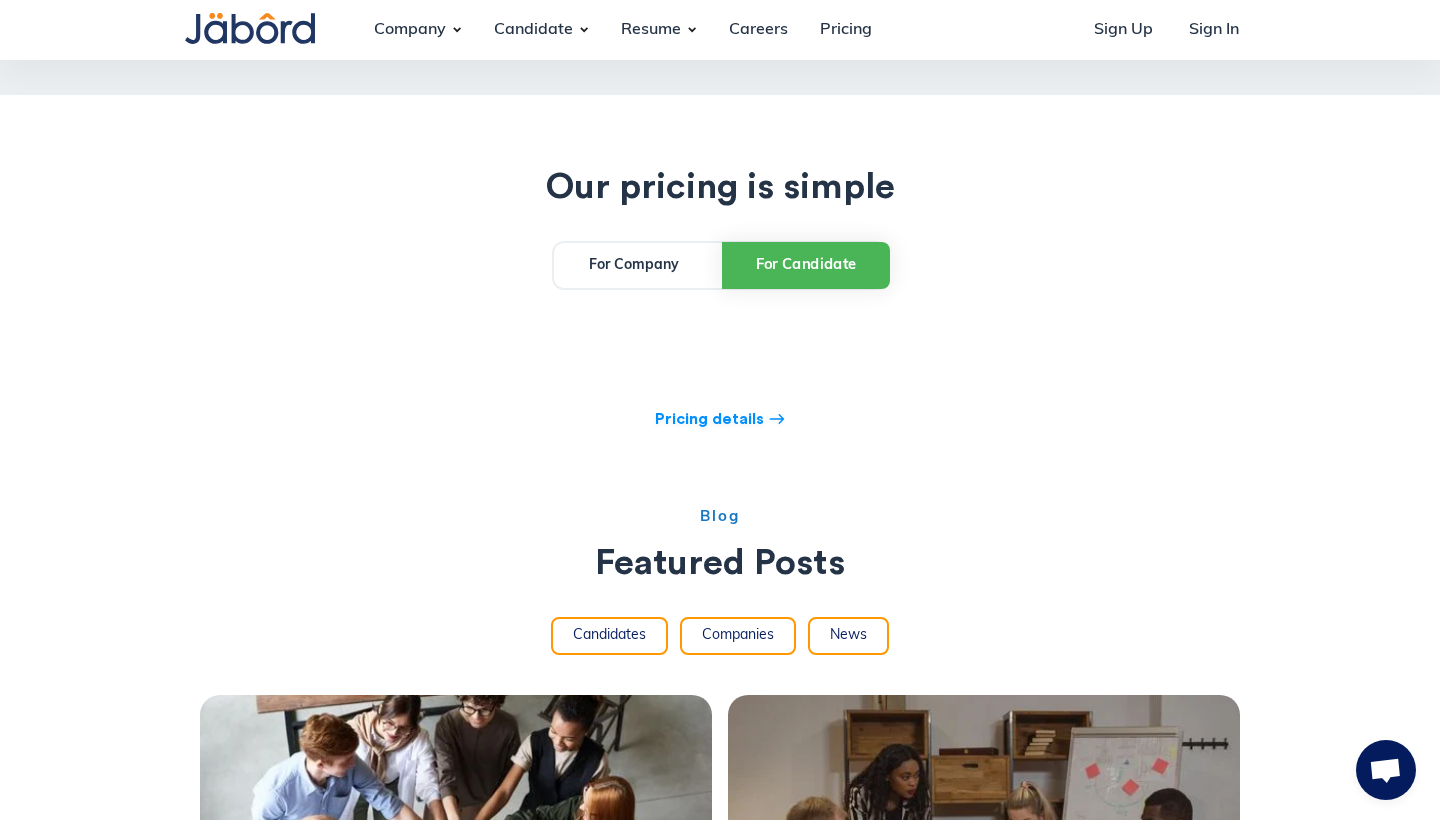 click on "For Company" at bounding box center [634, 265] 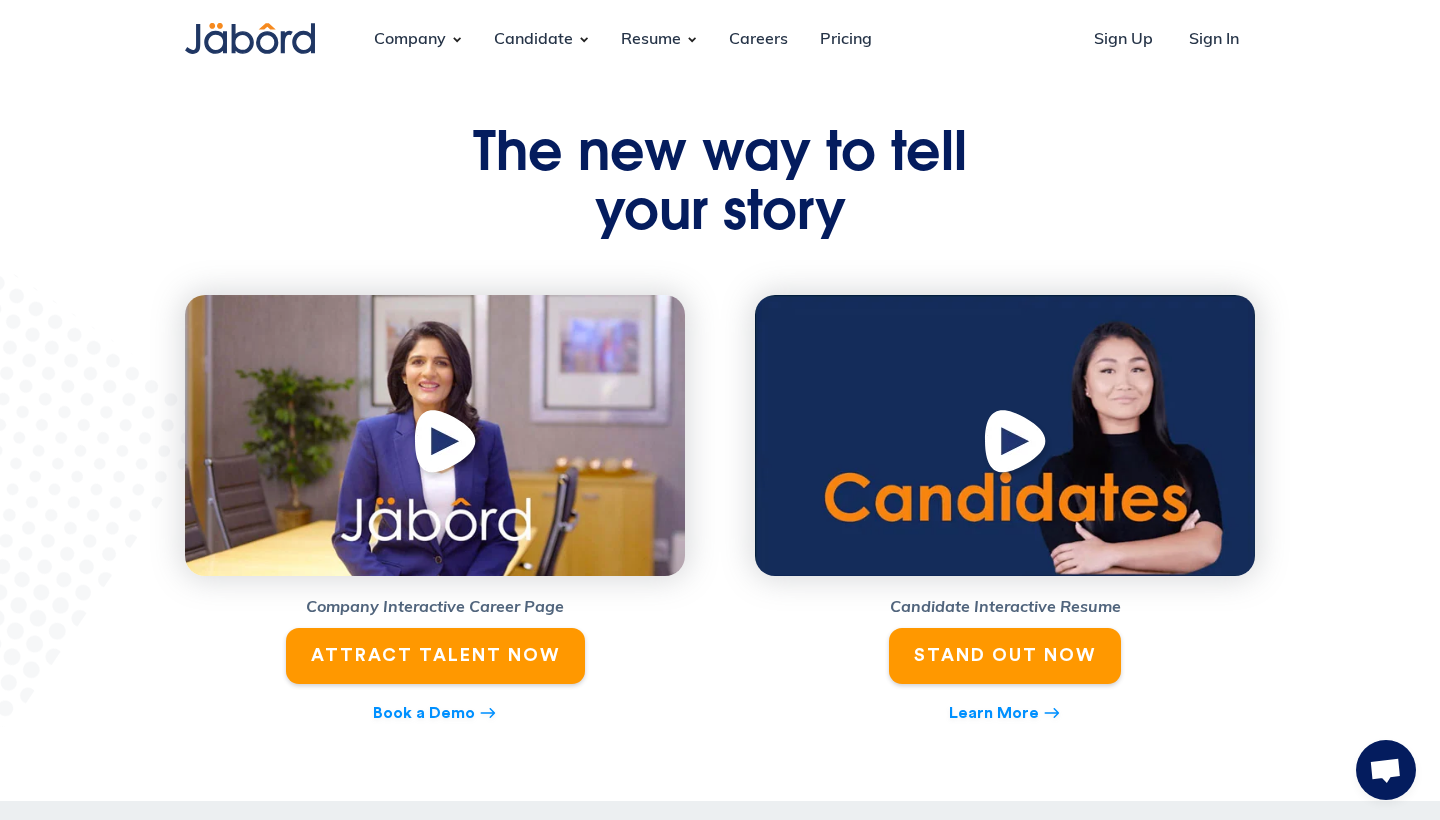 scroll, scrollTop: 0, scrollLeft: 0, axis: both 